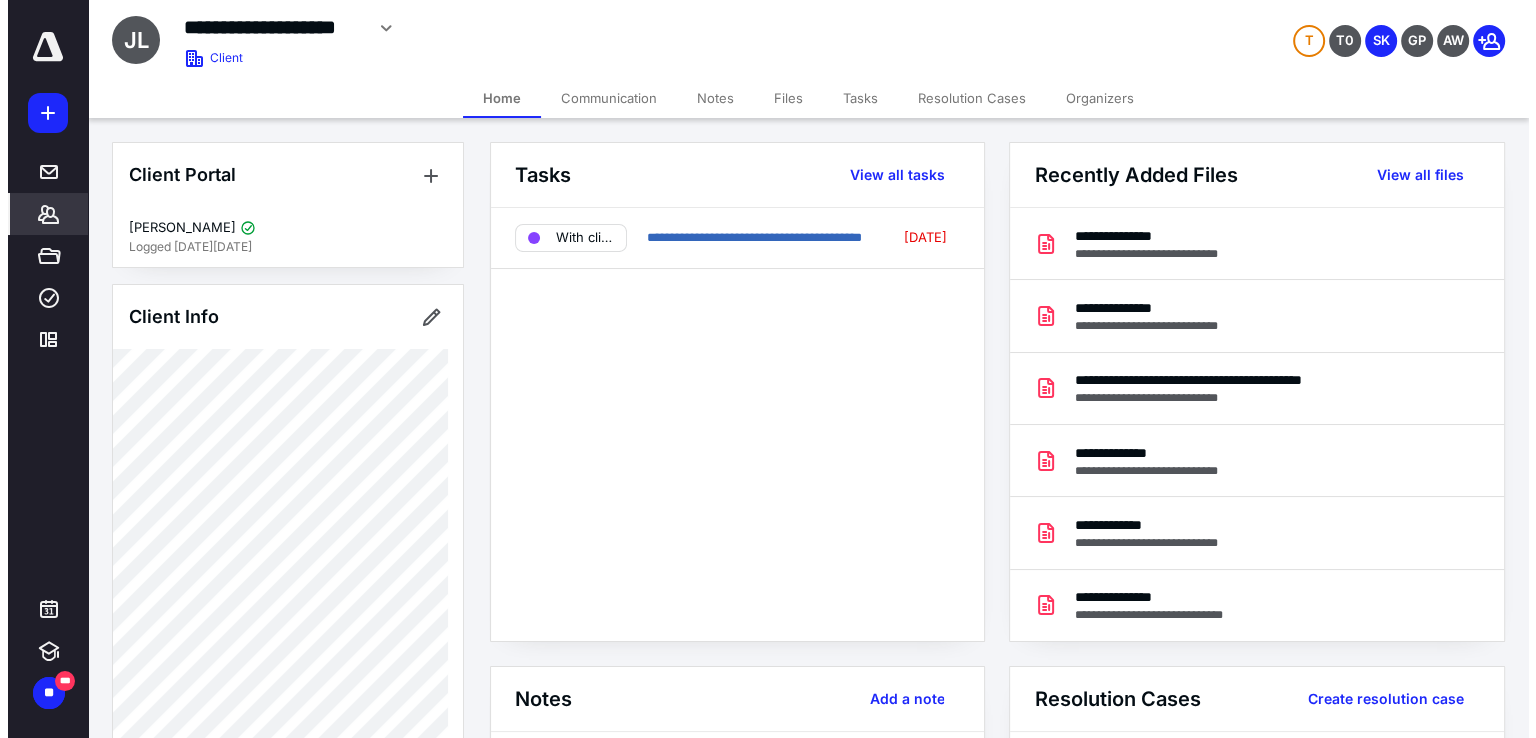 scroll, scrollTop: 0, scrollLeft: 0, axis: both 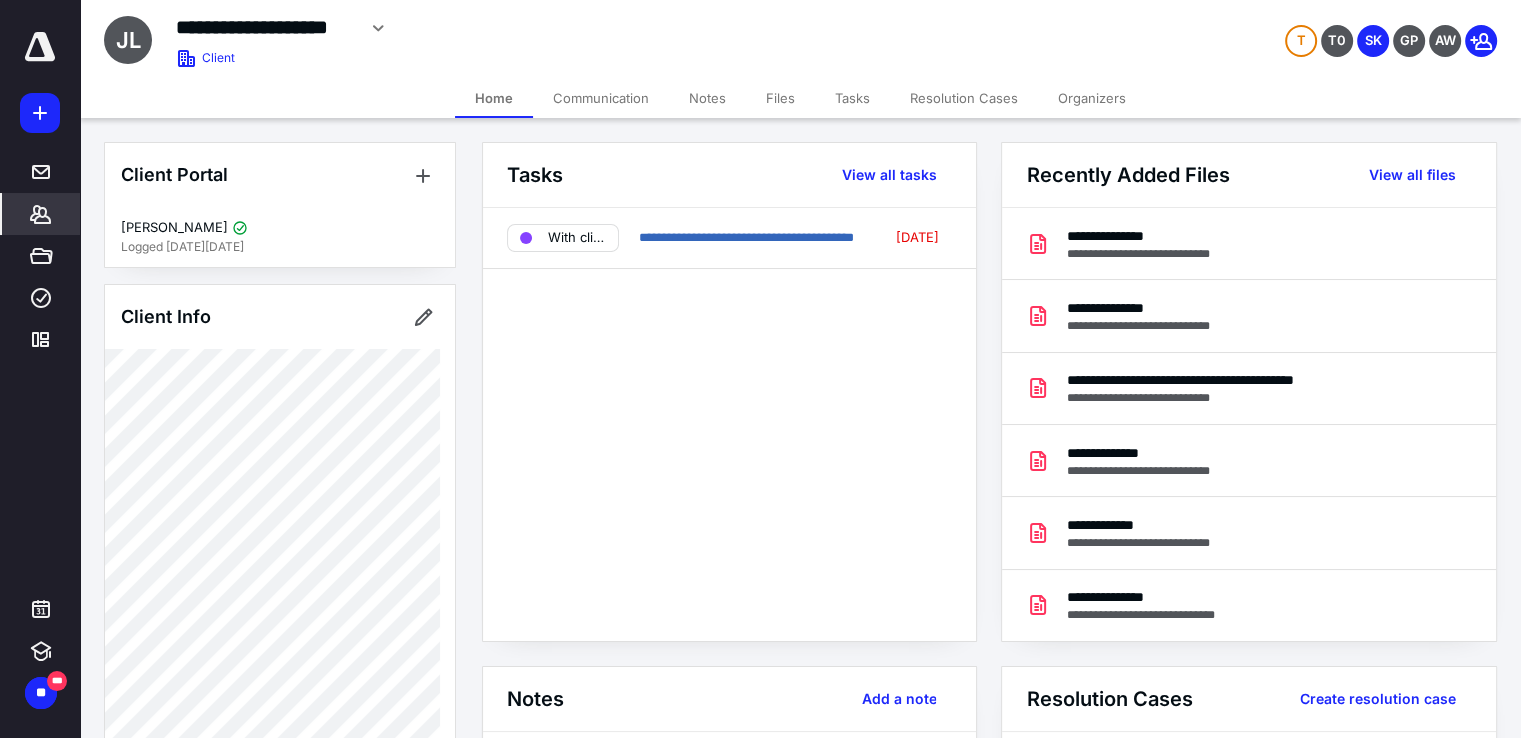 click on "Files" at bounding box center (780, 98) 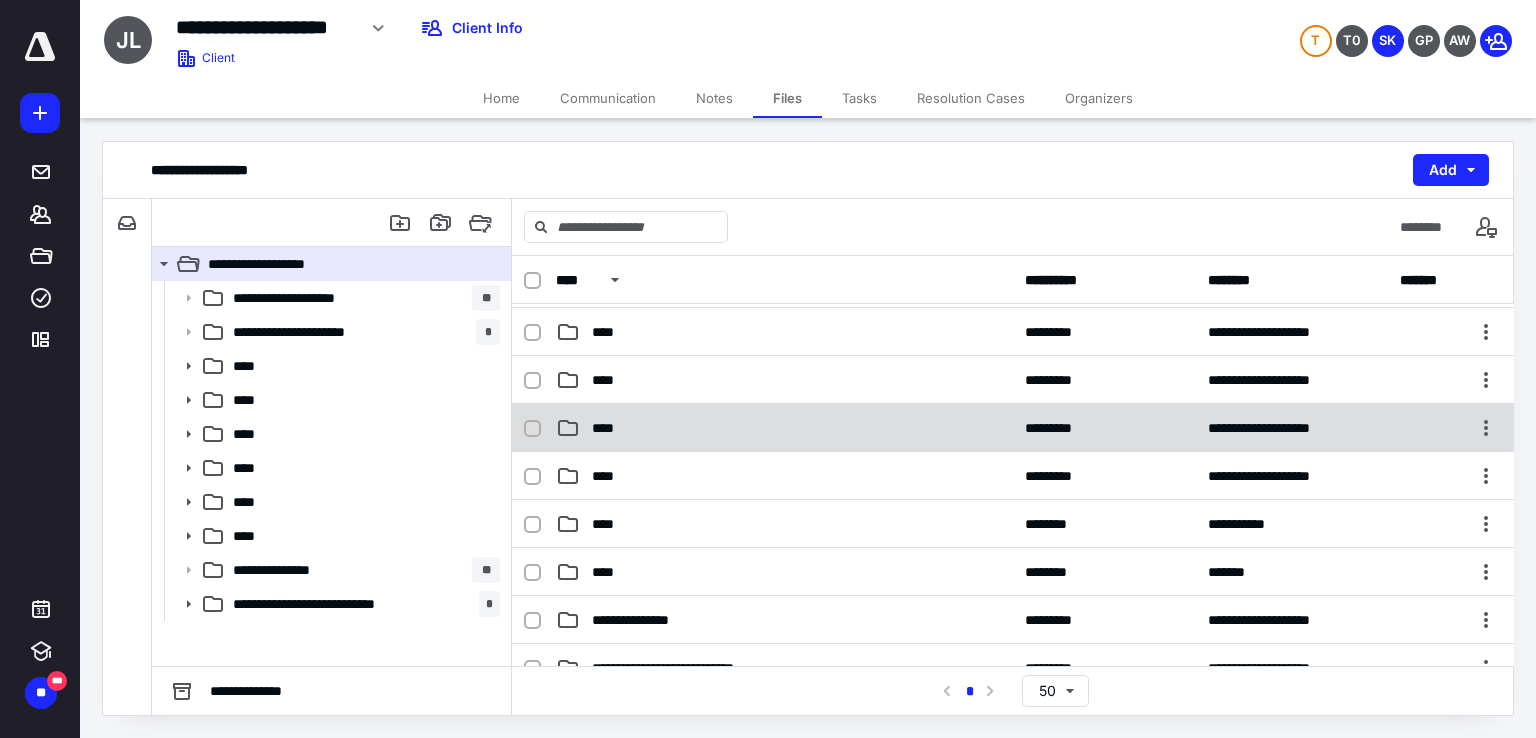 scroll, scrollTop: 0, scrollLeft: 0, axis: both 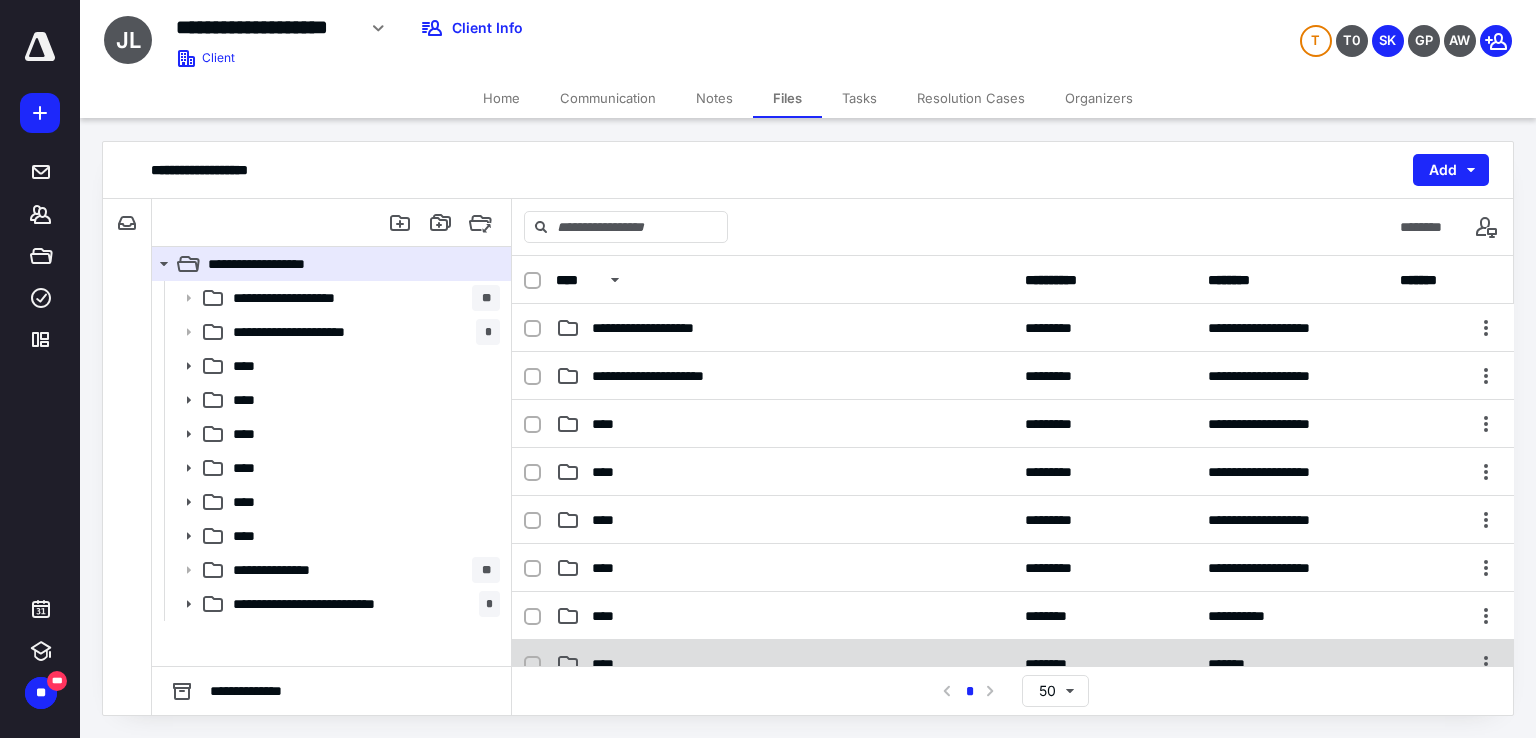 click on "**** ******** *******" at bounding box center (1013, 664) 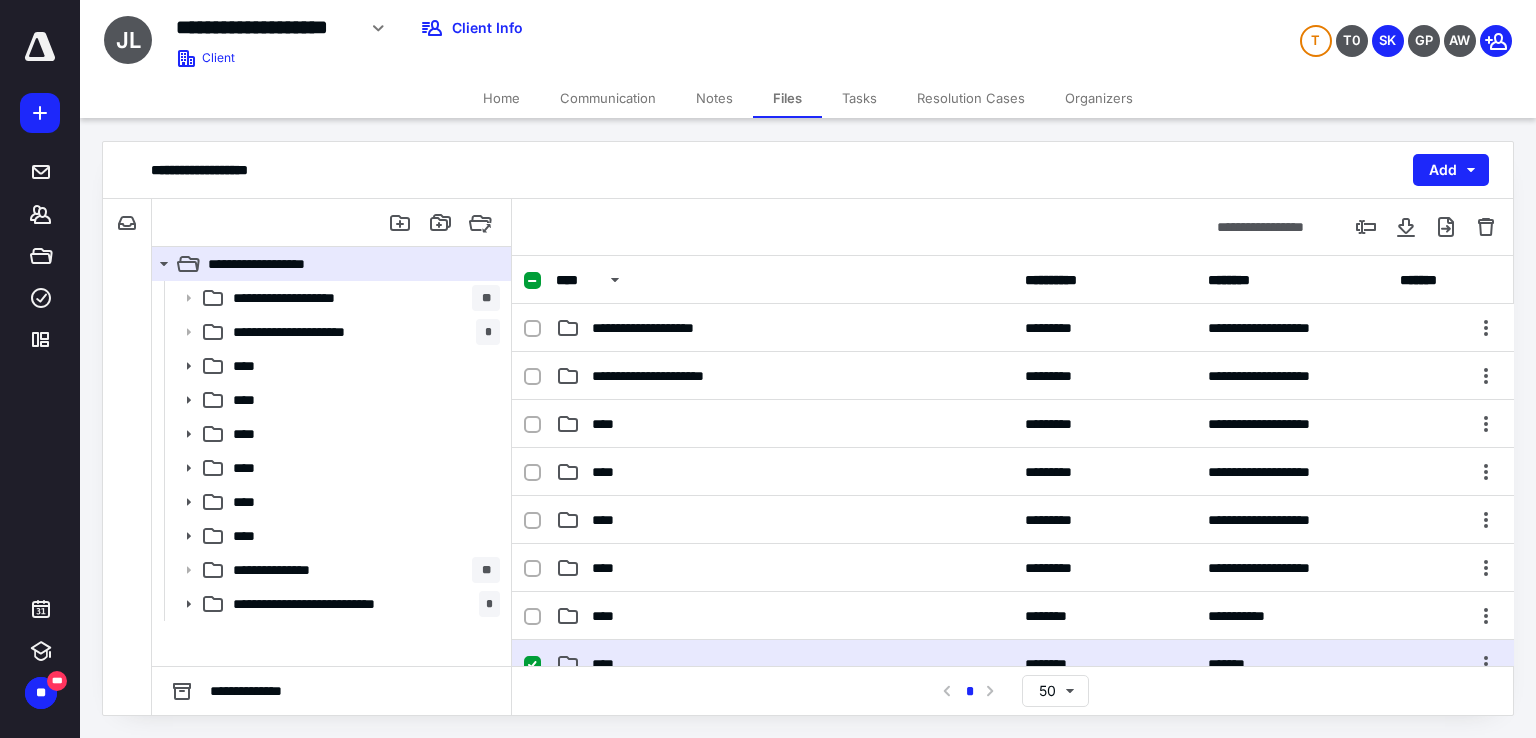click on "**** ******** *******" at bounding box center [1013, 664] 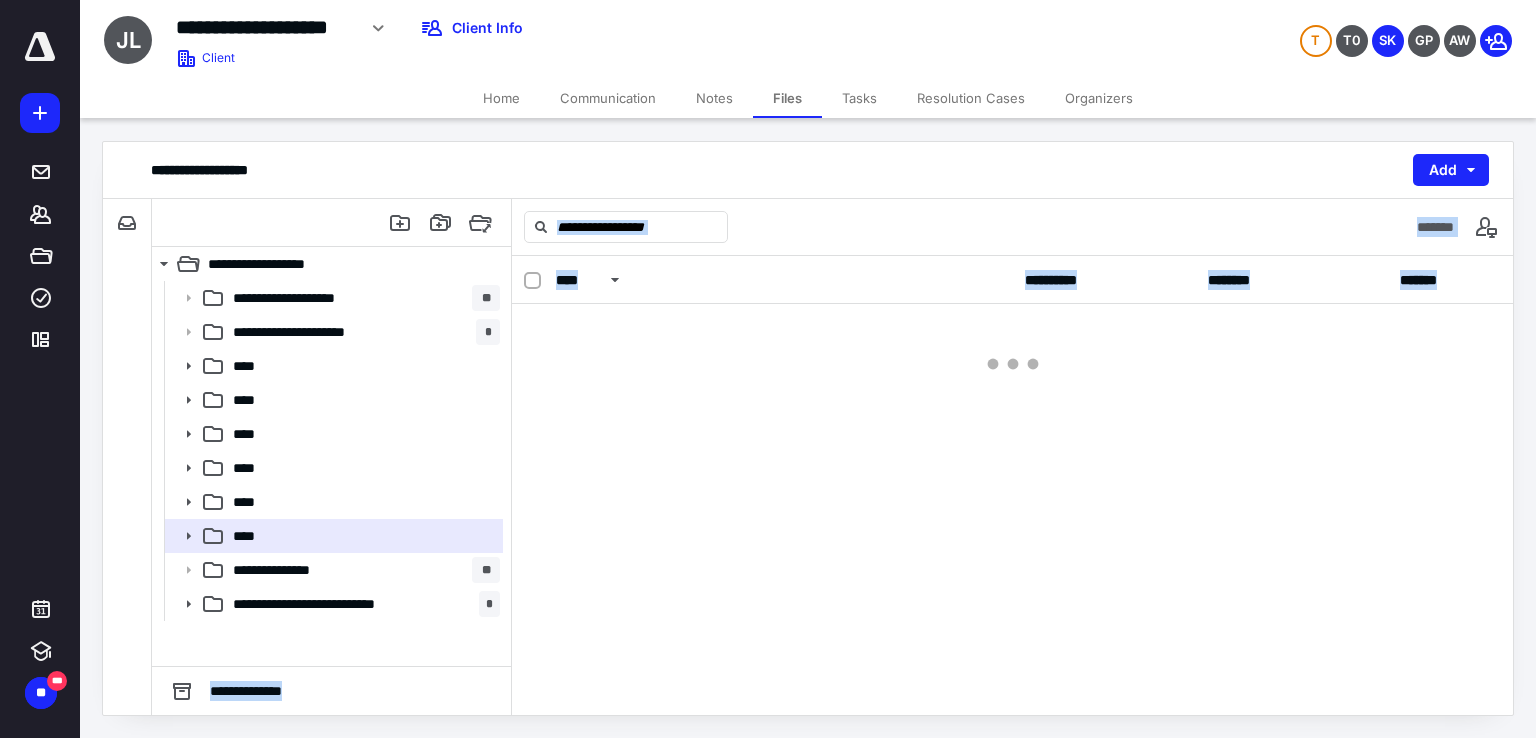 click on "**********" at bounding box center [1013, 485] 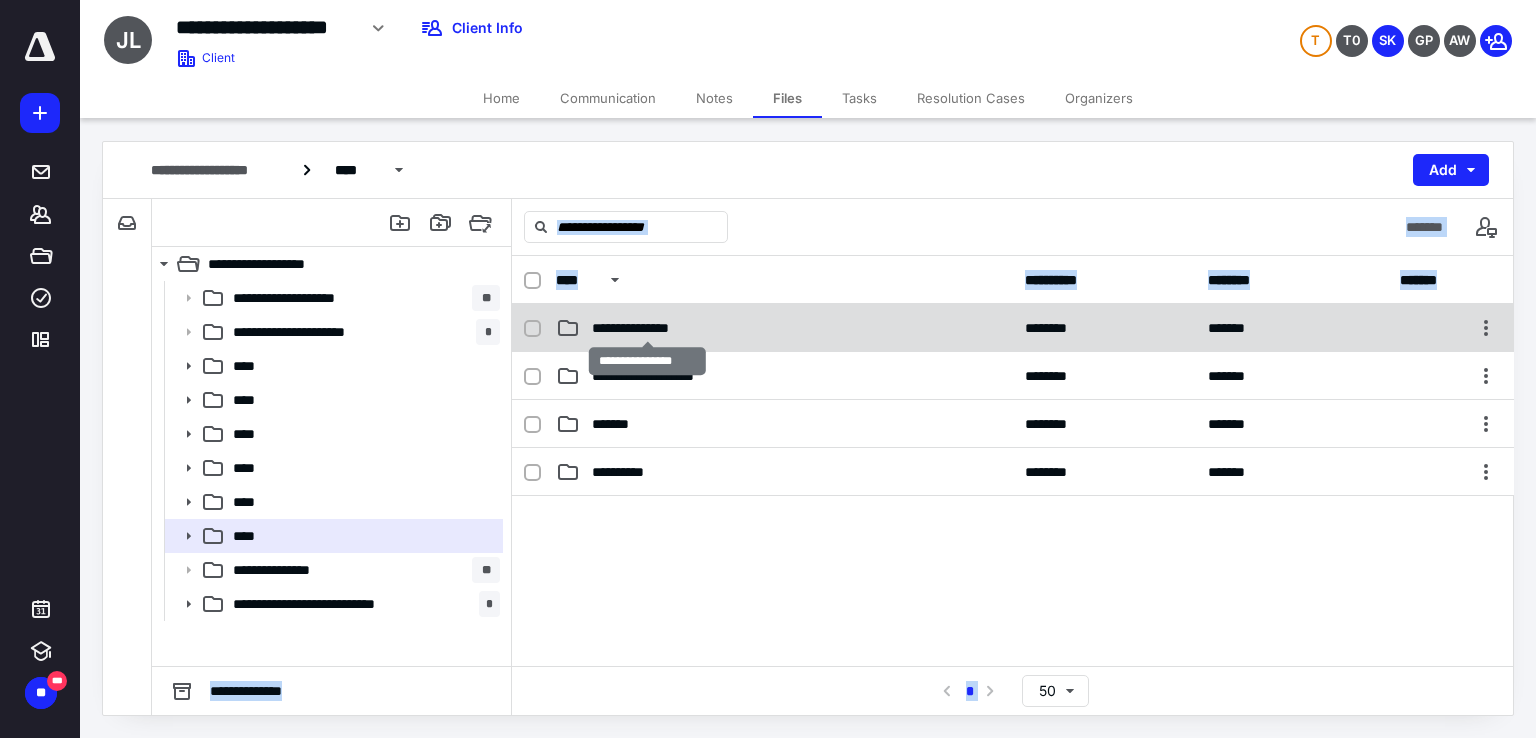 click on "**********" at bounding box center (647, 328) 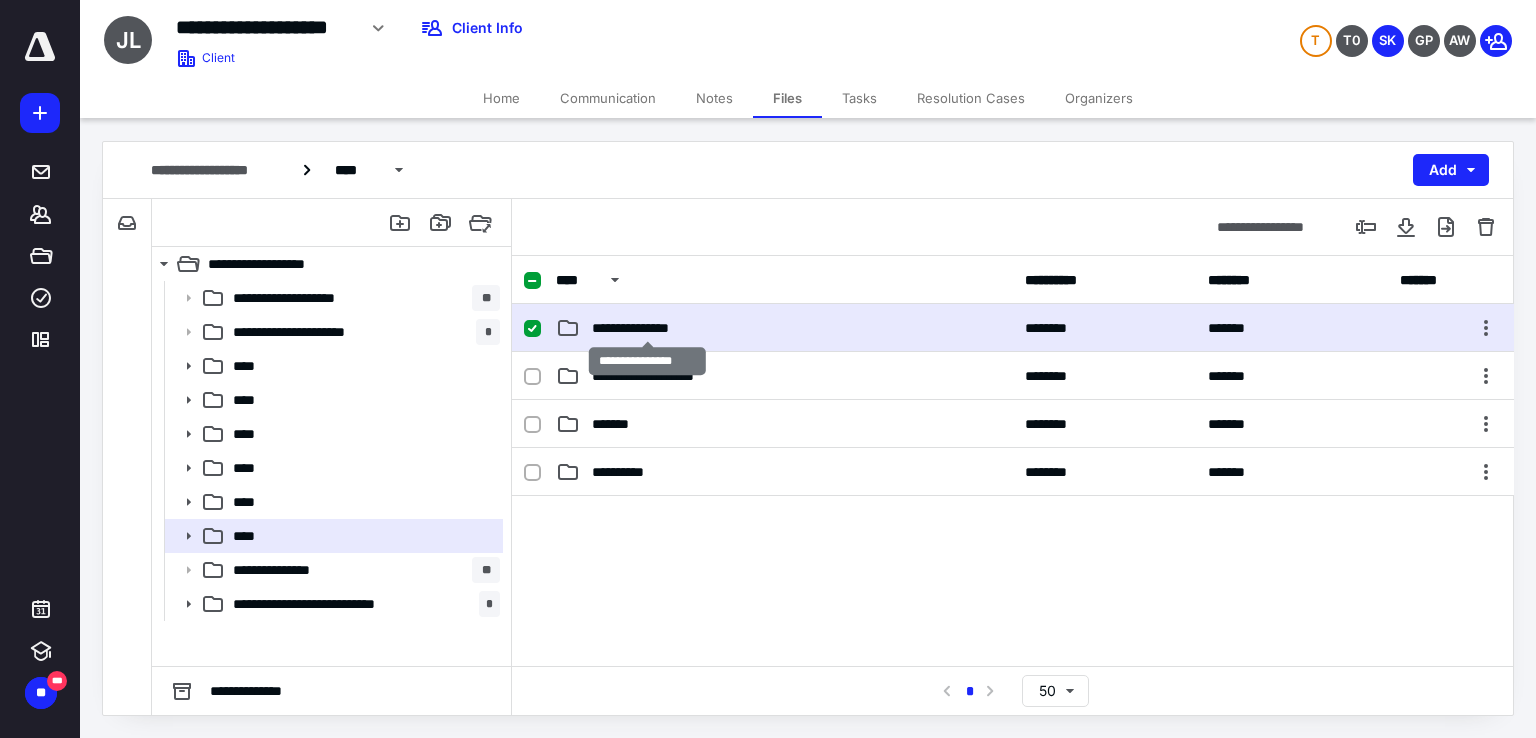 click on "**********" at bounding box center [647, 328] 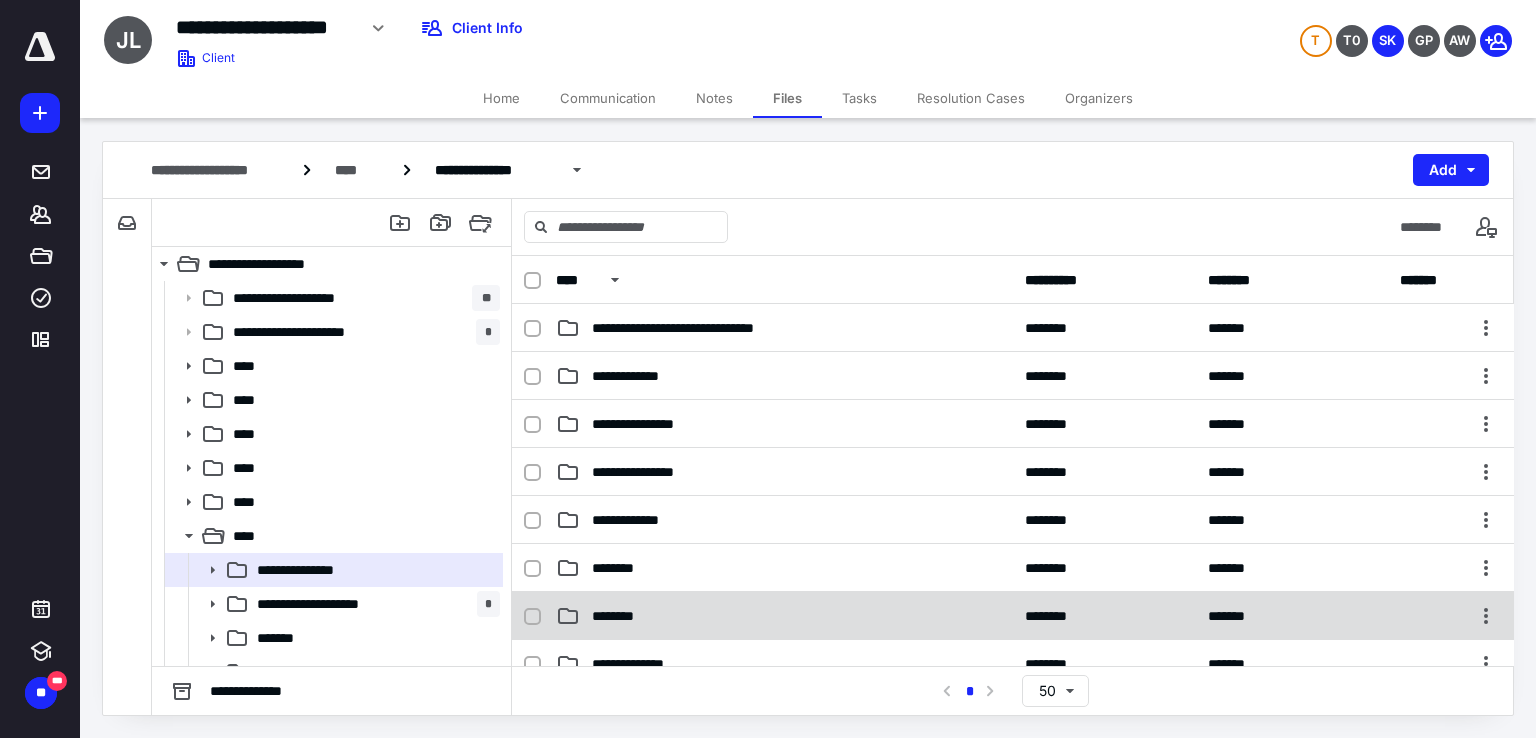 click on "********" at bounding box center [784, 616] 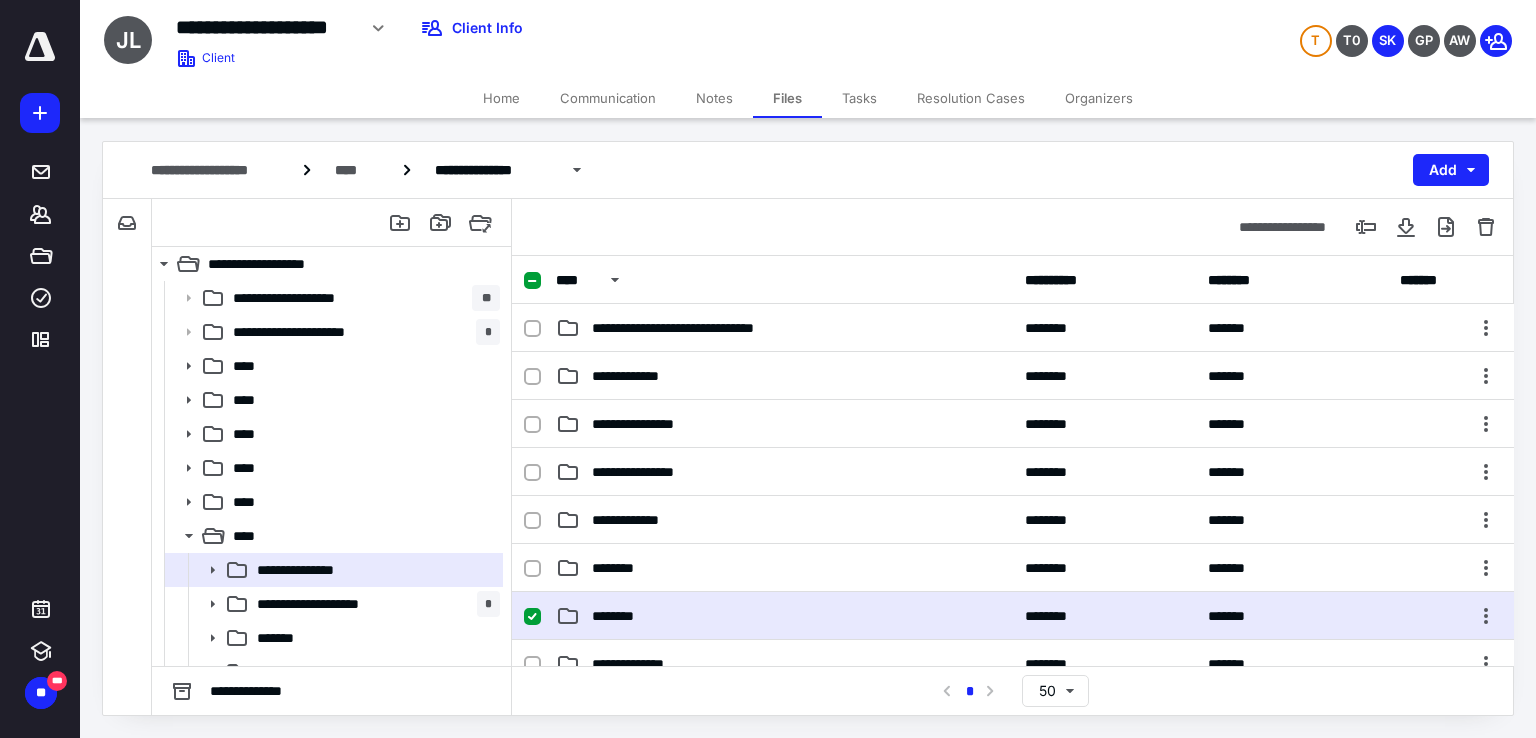 click on "********" at bounding box center (784, 616) 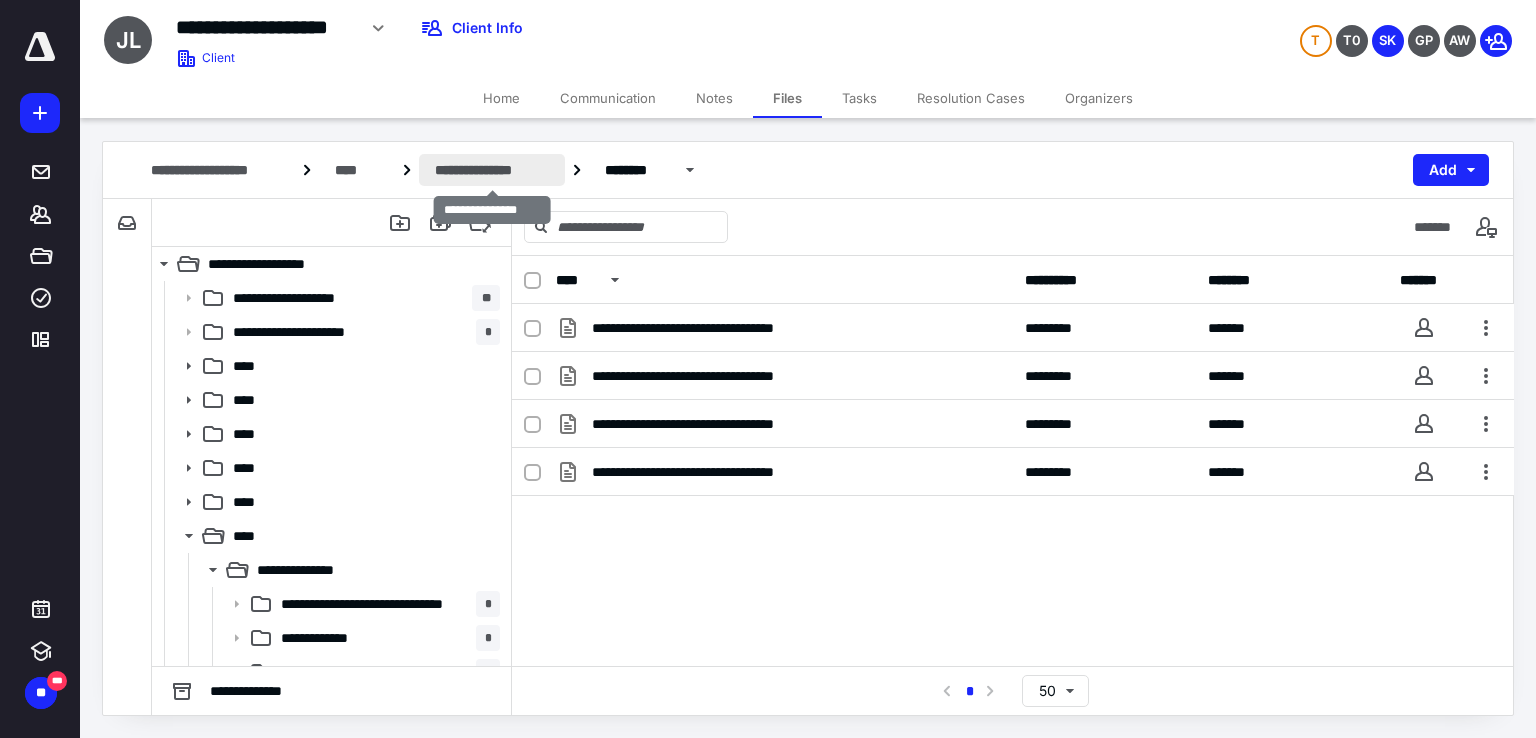 click on "**********" at bounding box center [492, 170] 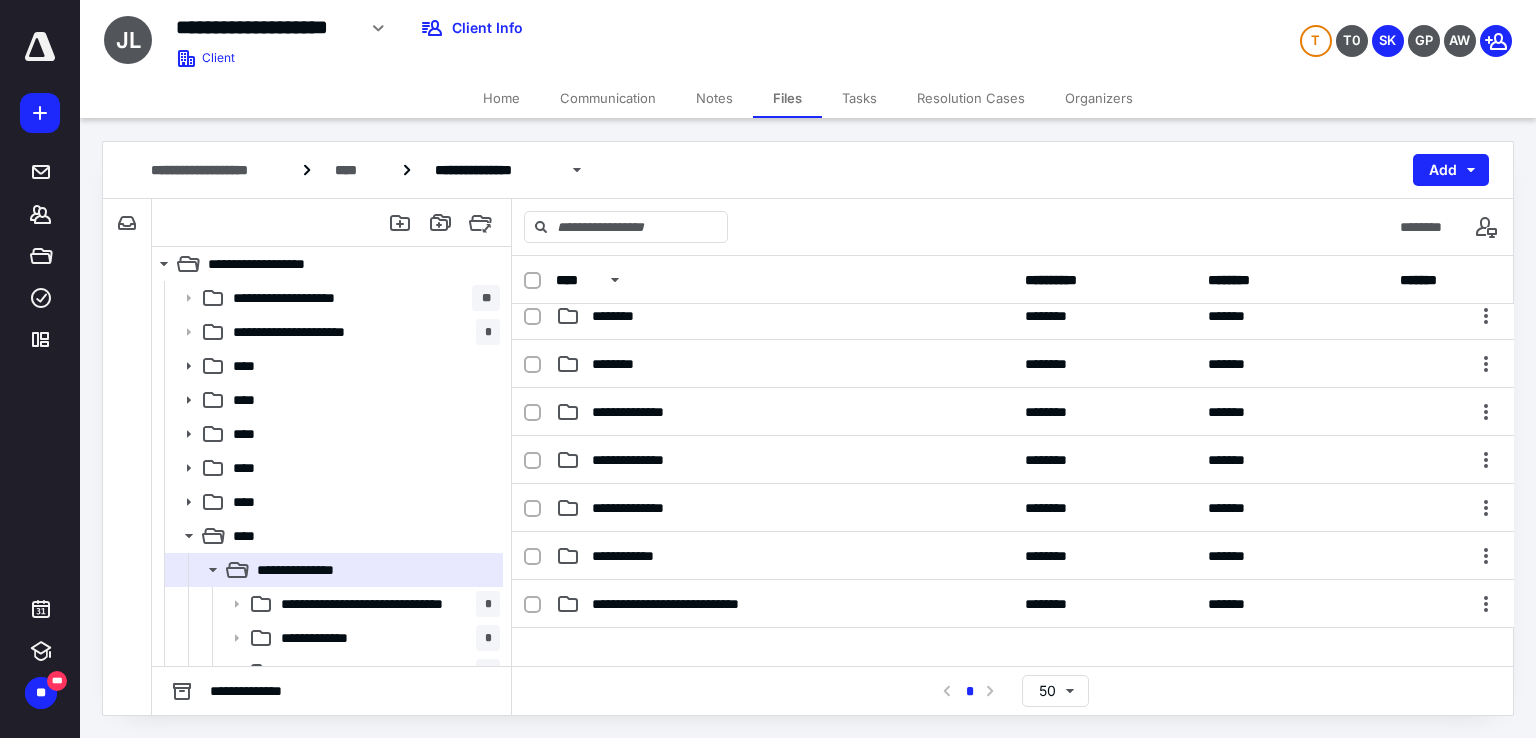 scroll, scrollTop: 263, scrollLeft: 0, axis: vertical 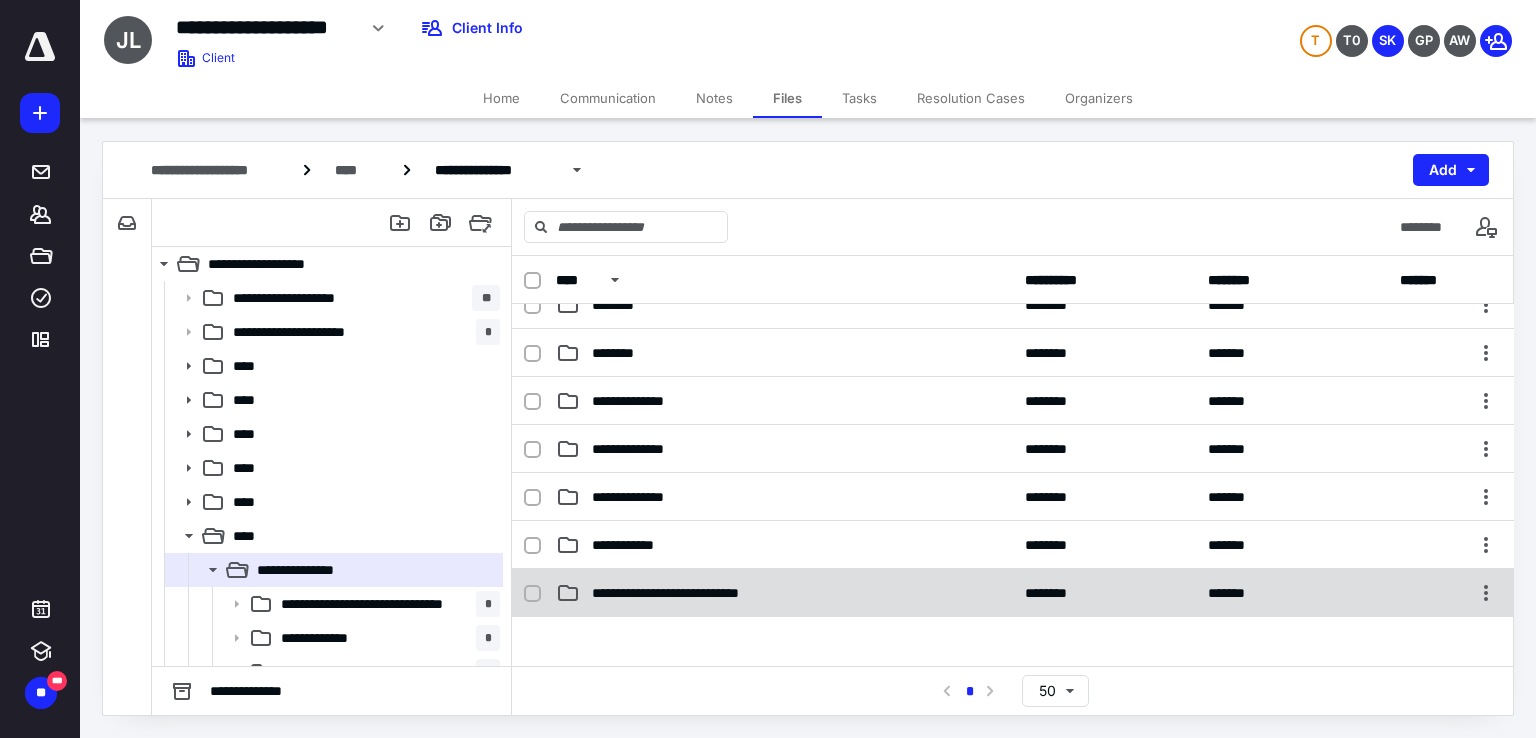click on "**********" at bounding box center [1013, 593] 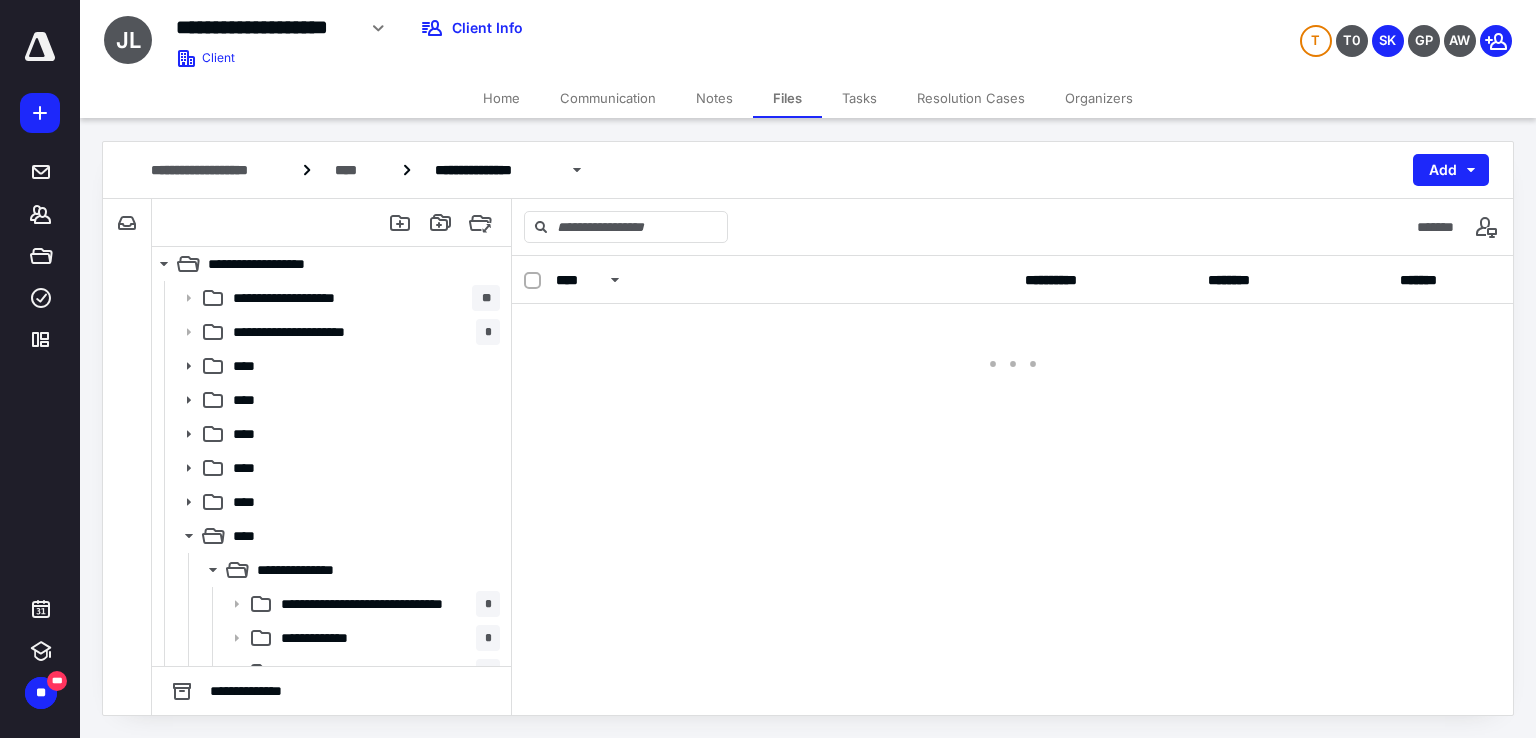 scroll, scrollTop: 0, scrollLeft: 0, axis: both 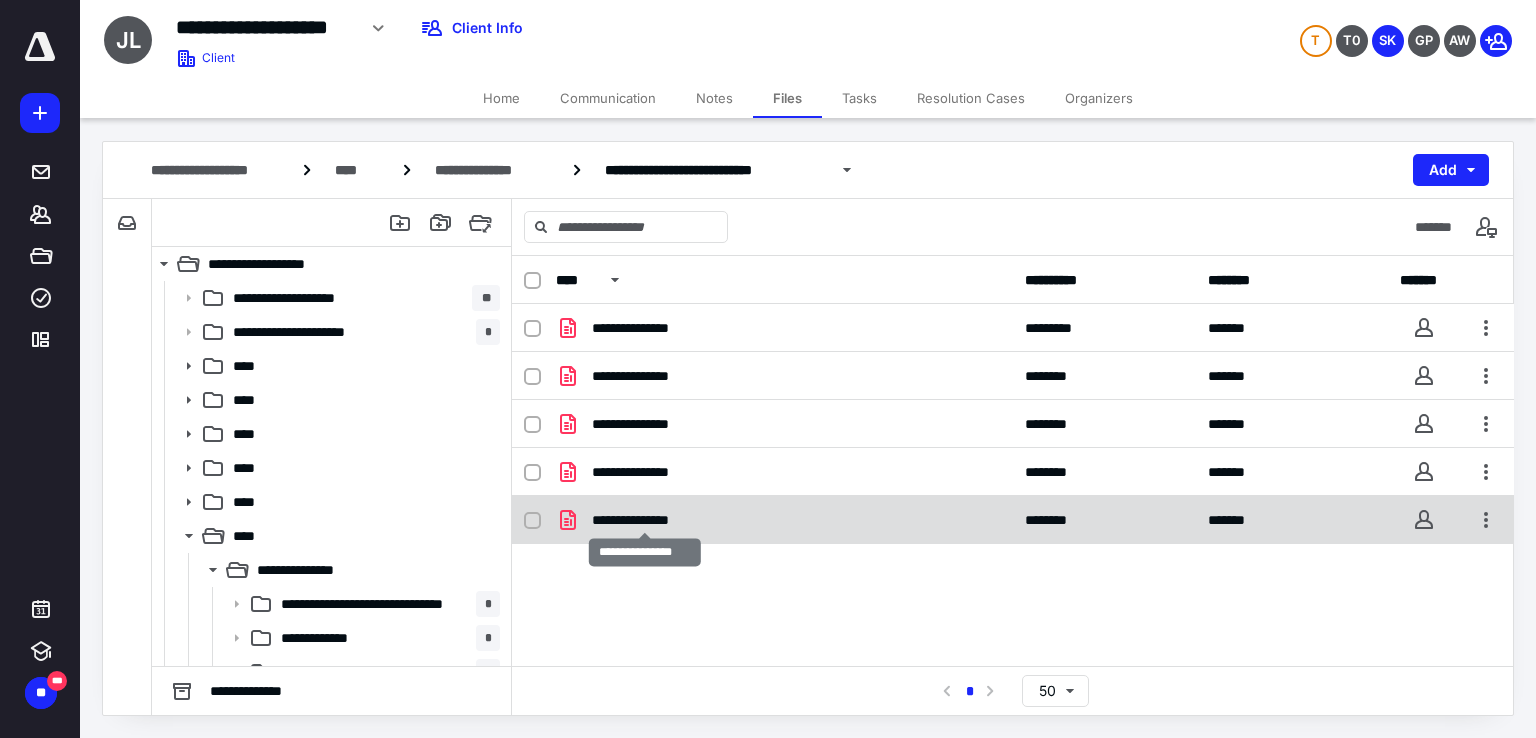 click on "**********" at bounding box center [645, 520] 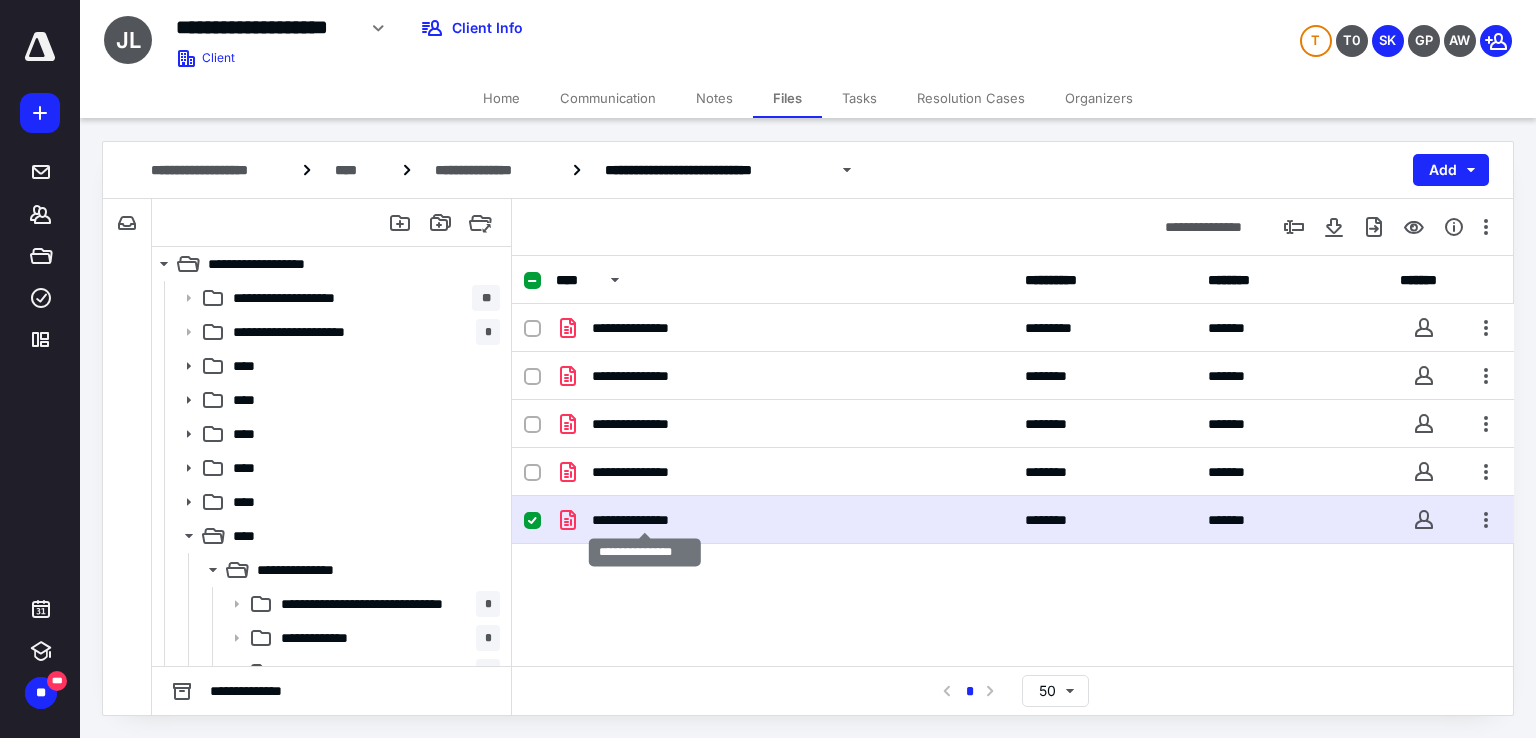 click on "**********" at bounding box center [645, 520] 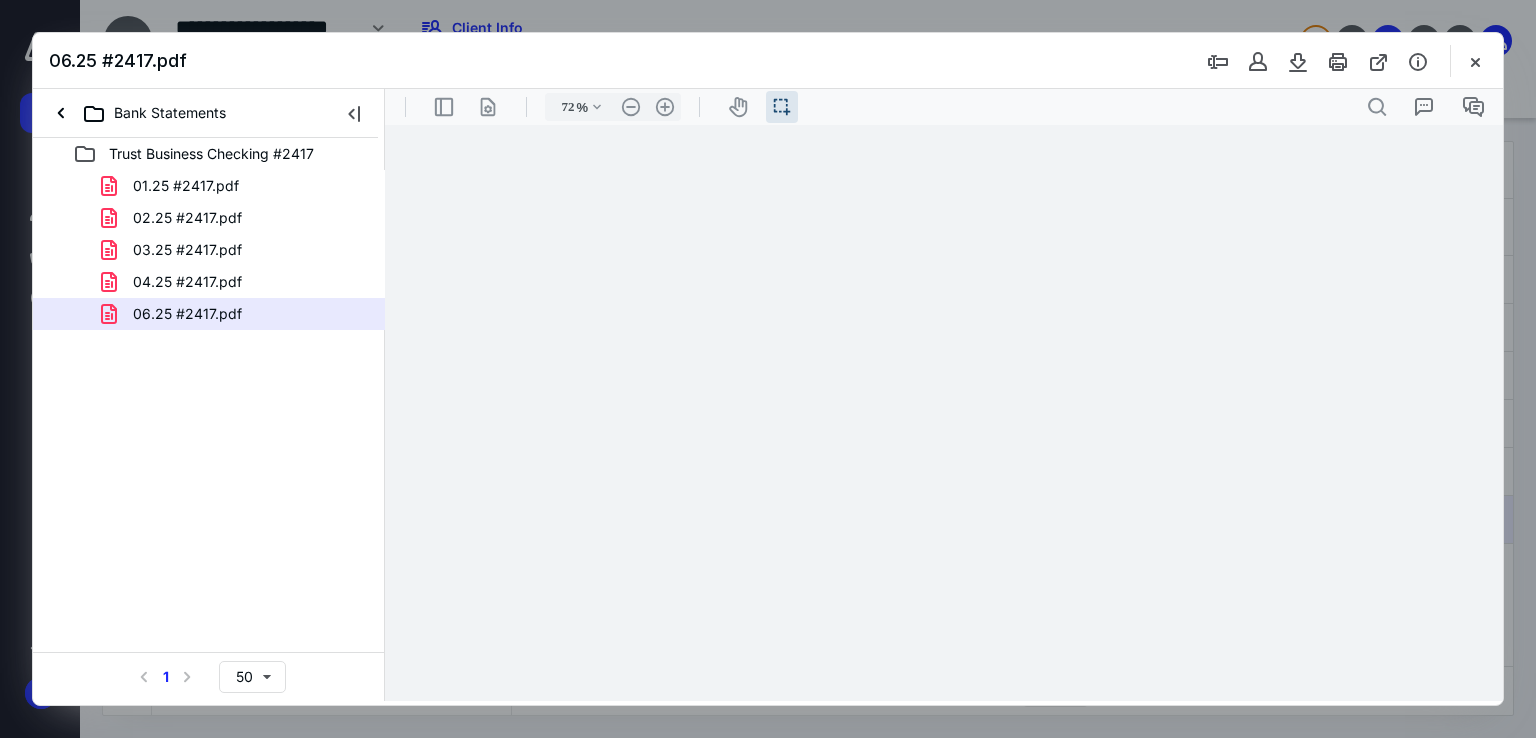 scroll, scrollTop: 0, scrollLeft: 0, axis: both 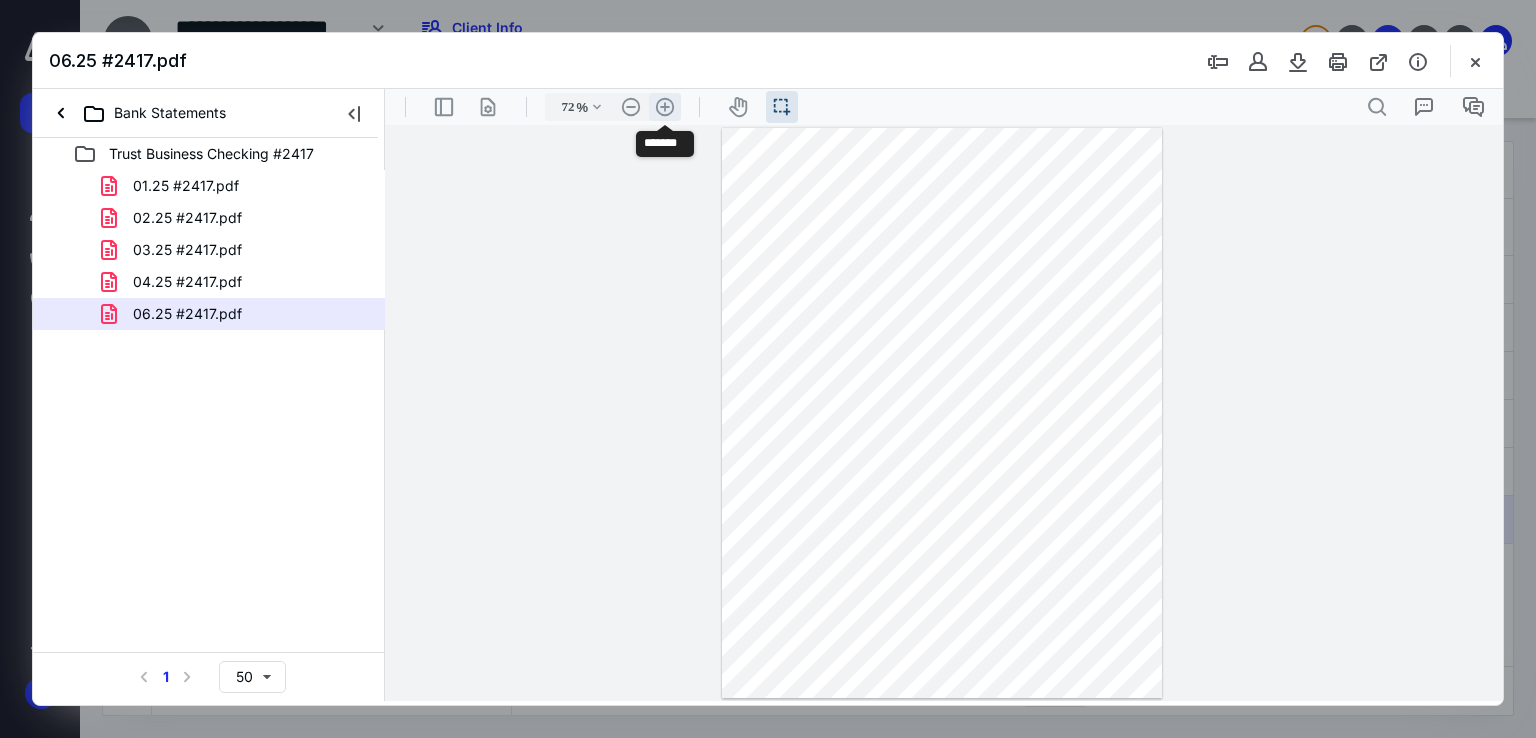 click on ".cls-1{fill:#abb0c4;} icon - header - zoom - in - line" at bounding box center [665, 107] 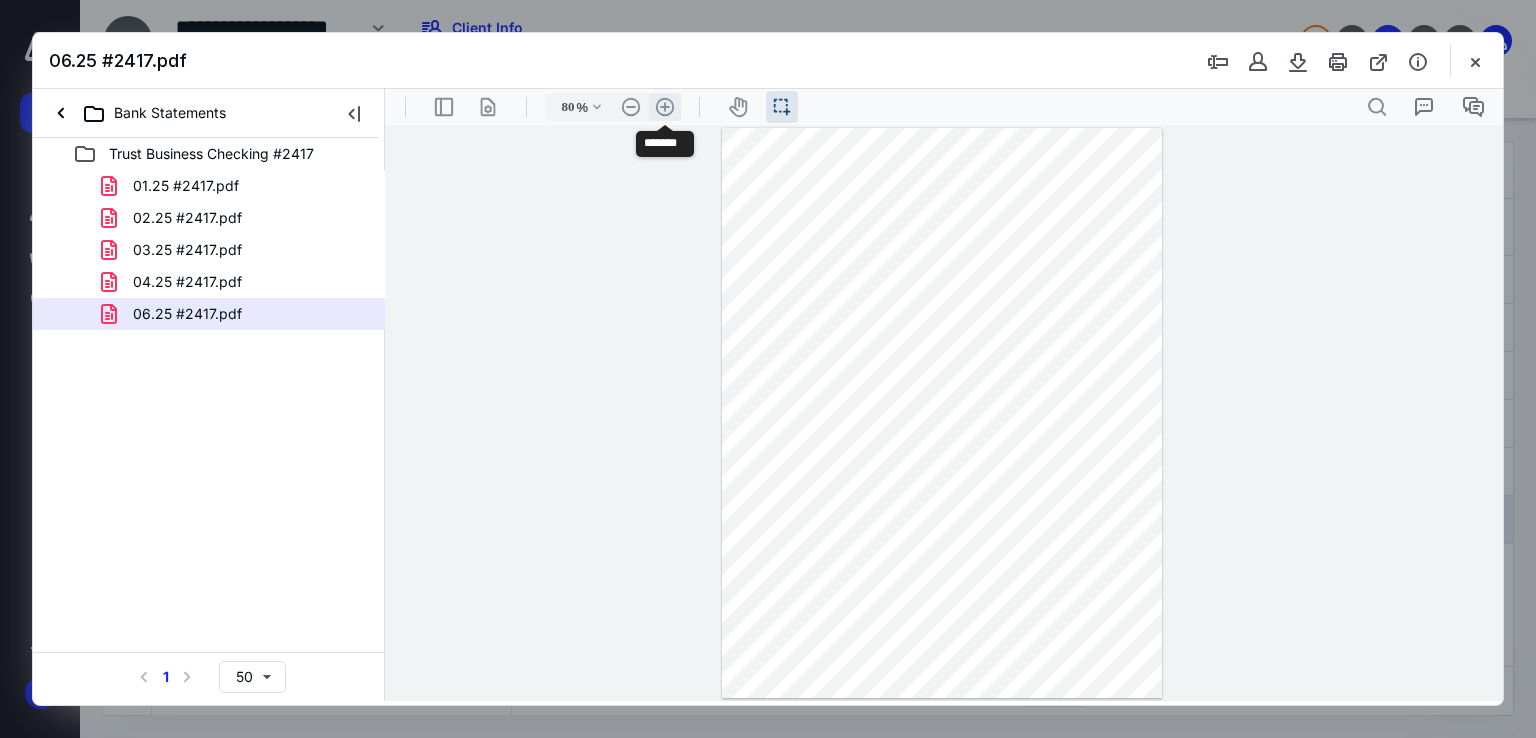 scroll, scrollTop: 28, scrollLeft: 0, axis: vertical 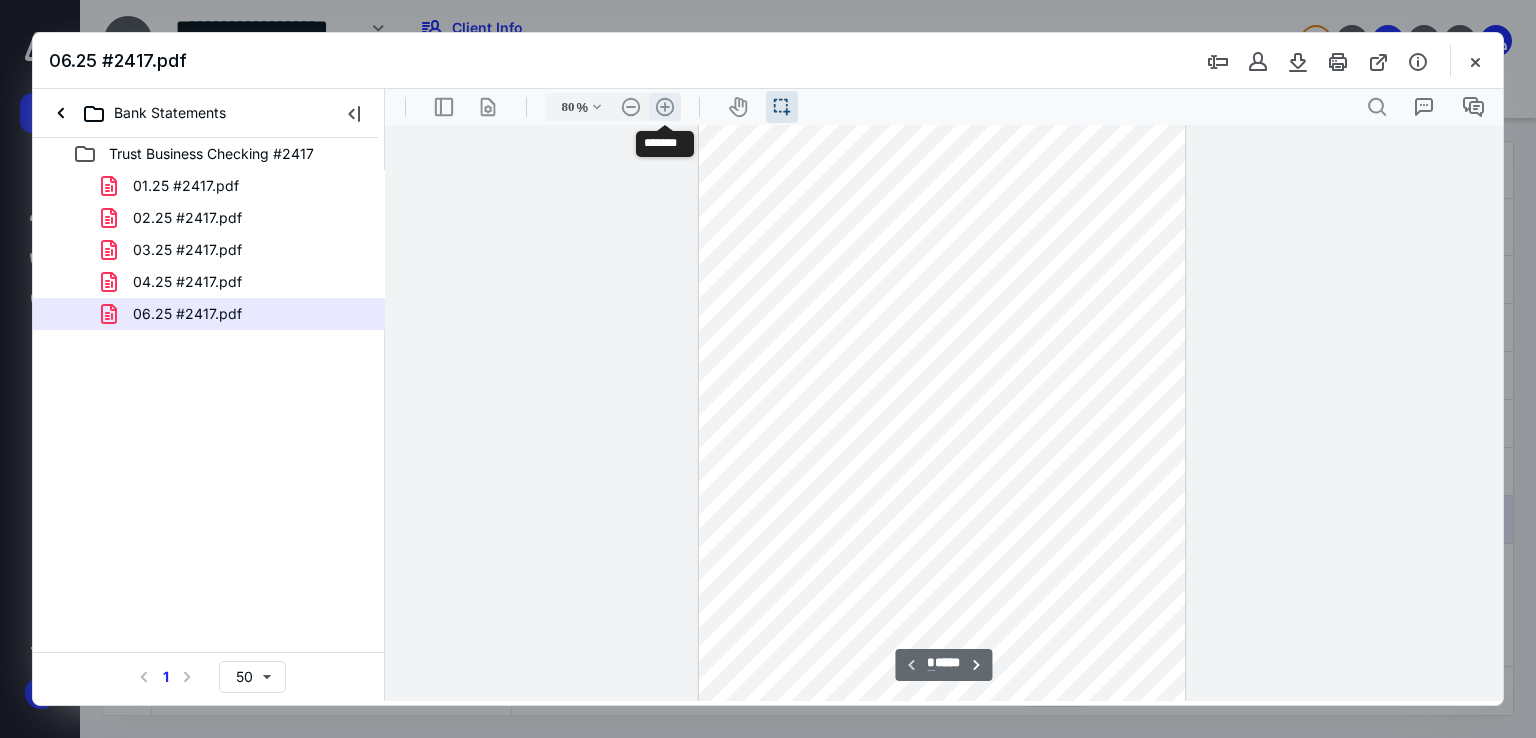 click on ".cls-1{fill:#abb0c4;} icon - header - zoom - in - line" at bounding box center [665, 107] 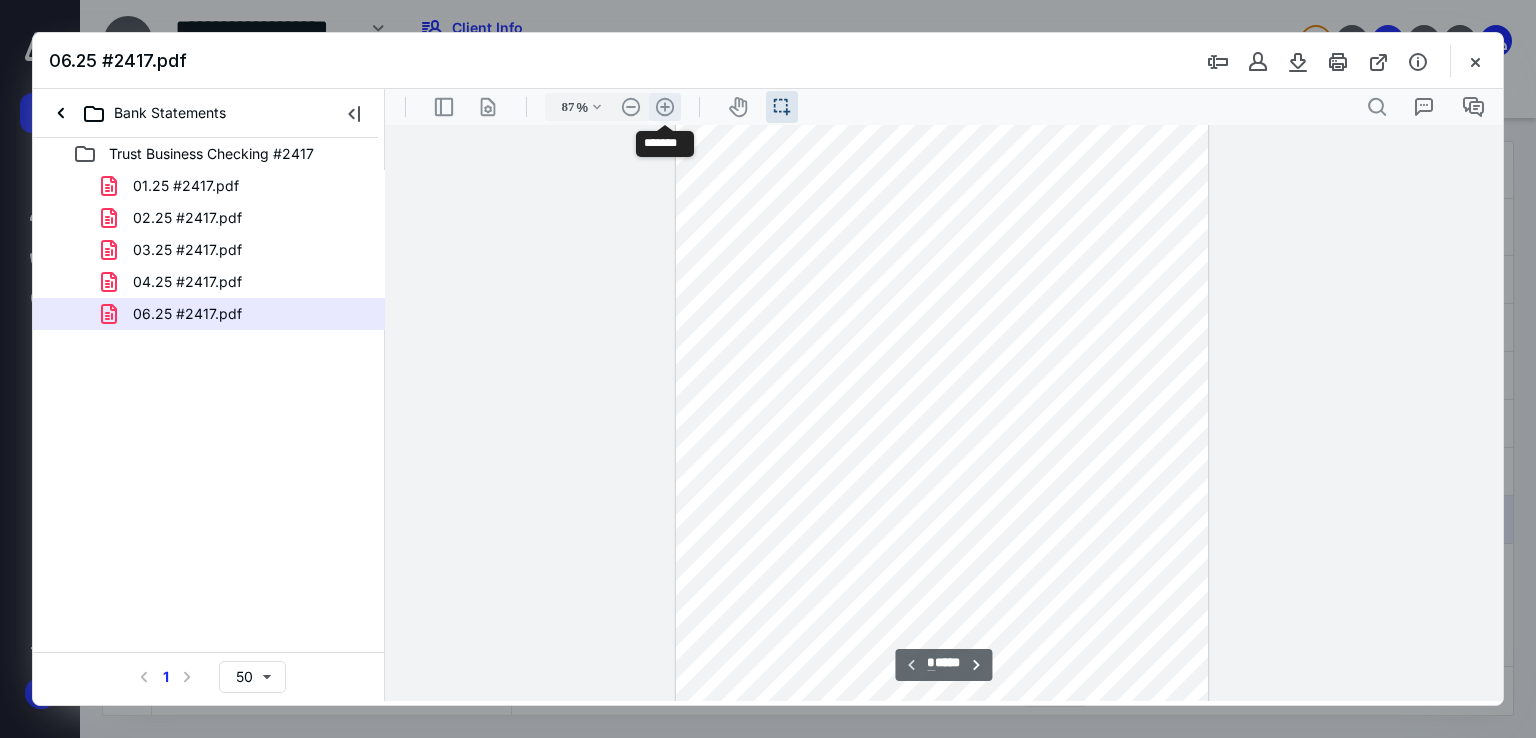 scroll, scrollTop: 56, scrollLeft: 0, axis: vertical 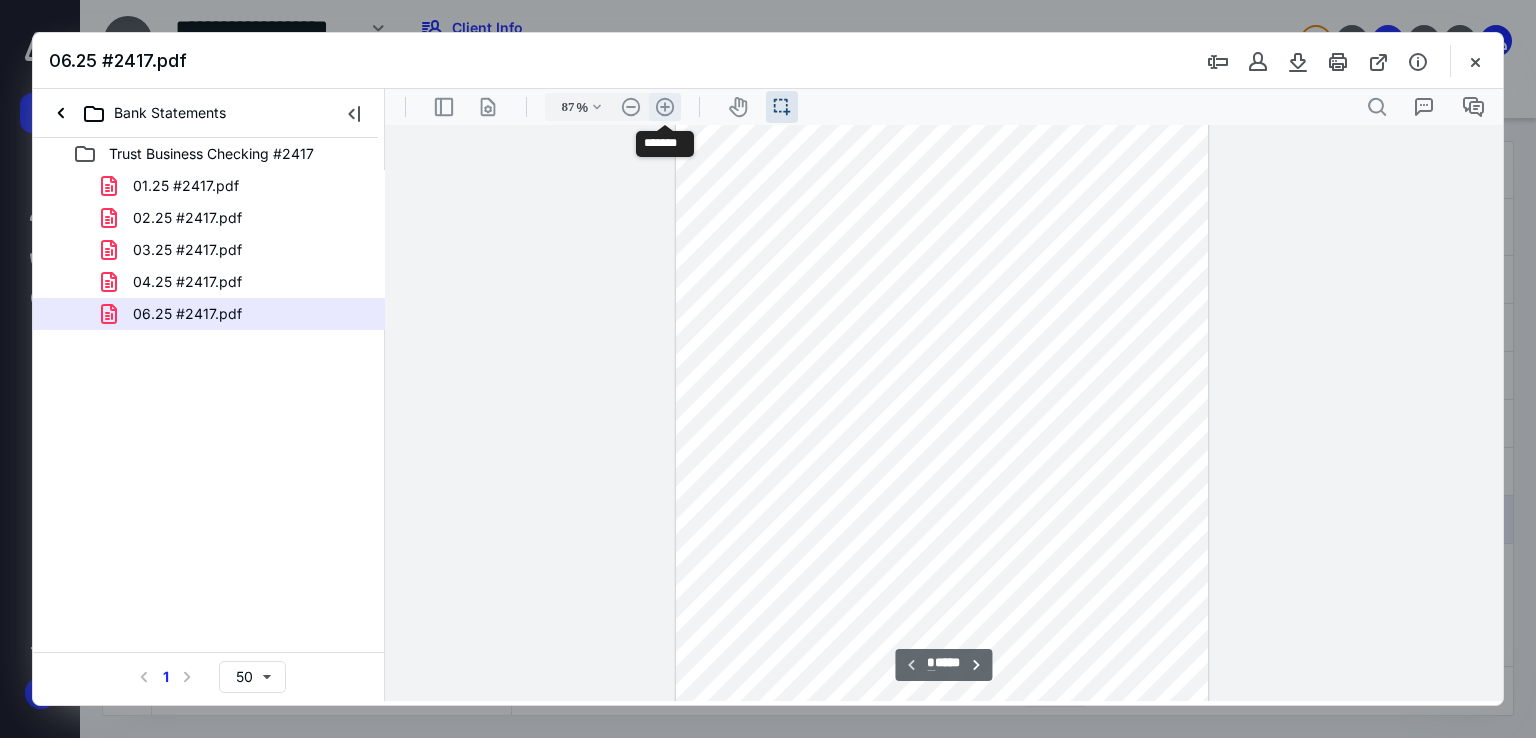 click on ".cls-1{fill:#abb0c4;} icon - header - zoom - in - line" at bounding box center [665, 107] 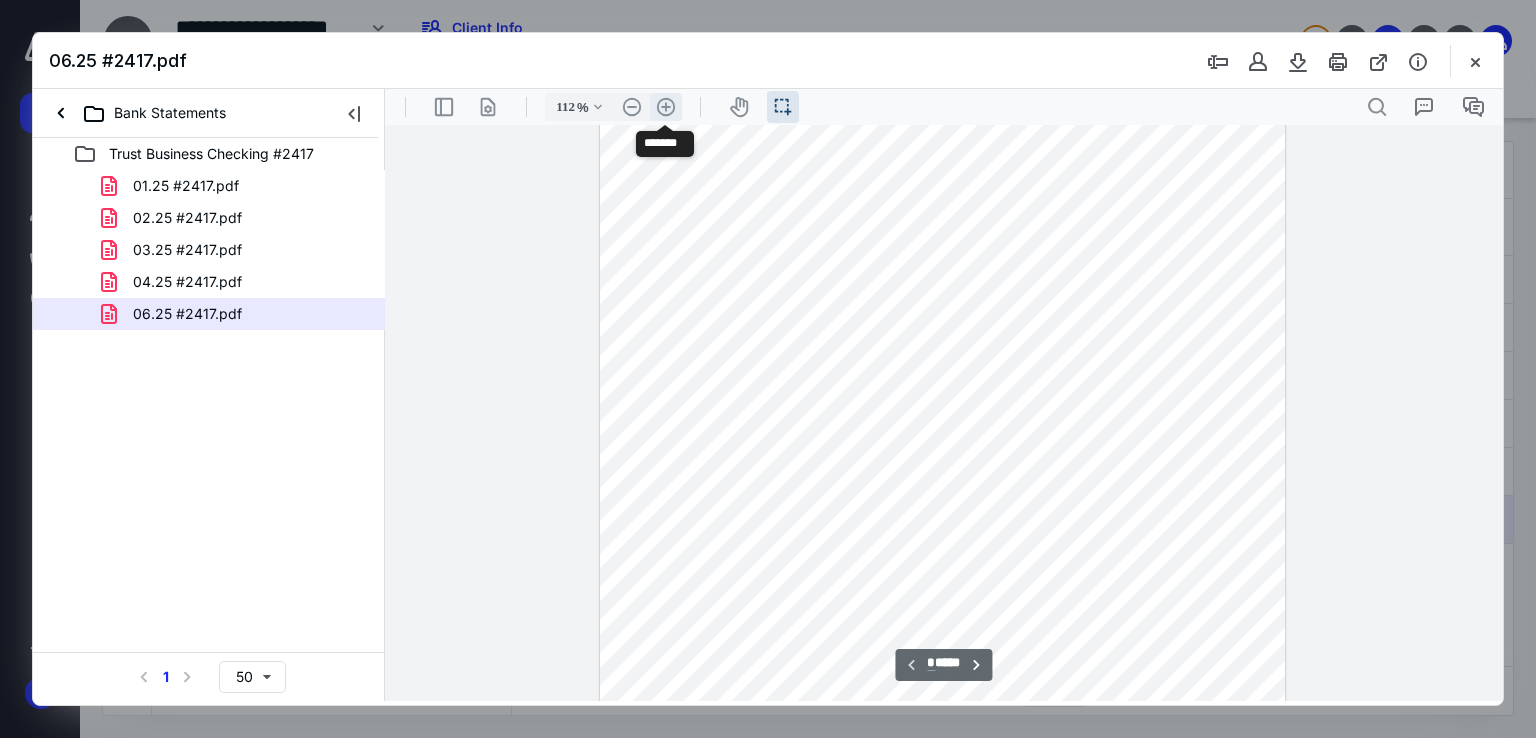 scroll, scrollTop: 149, scrollLeft: 0, axis: vertical 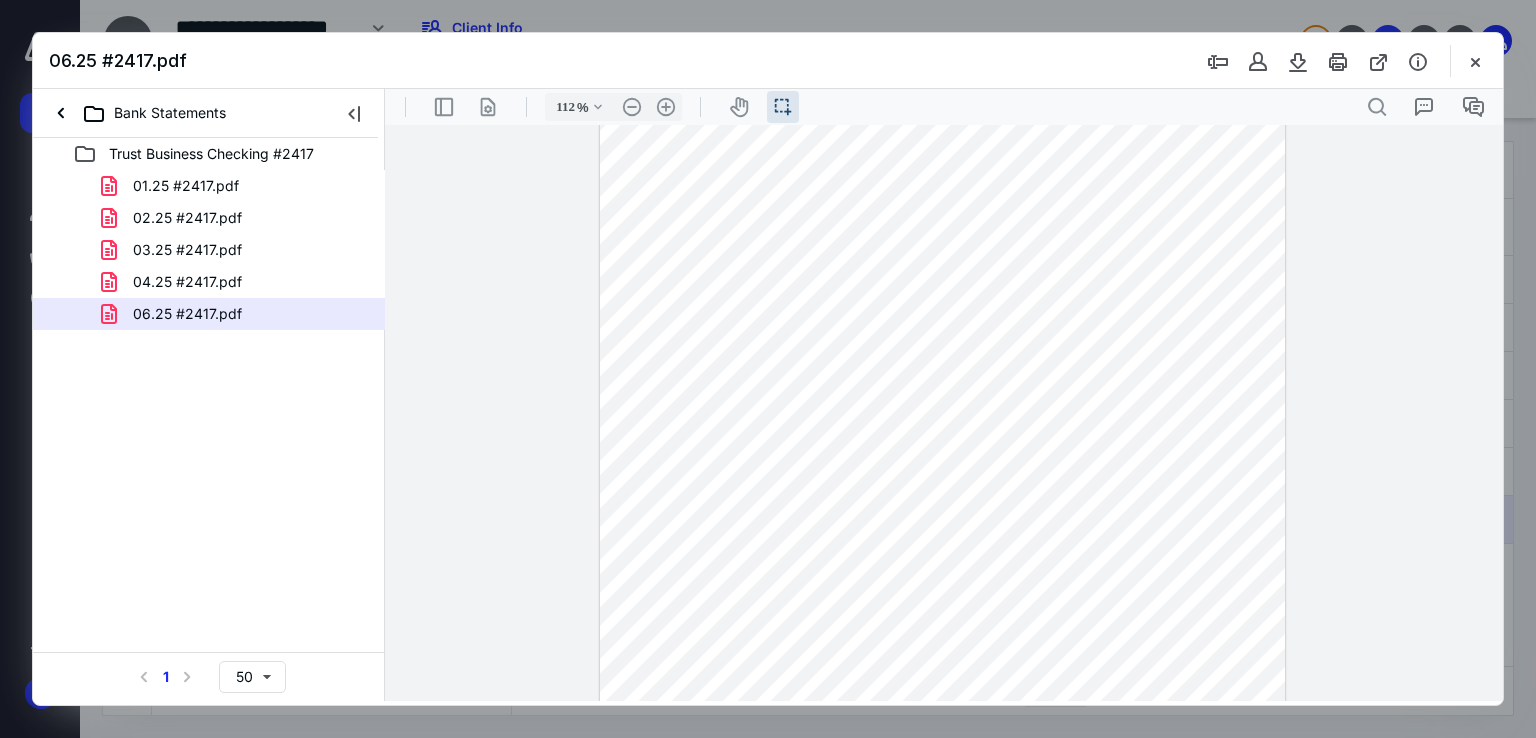 click at bounding box center (942, 423) 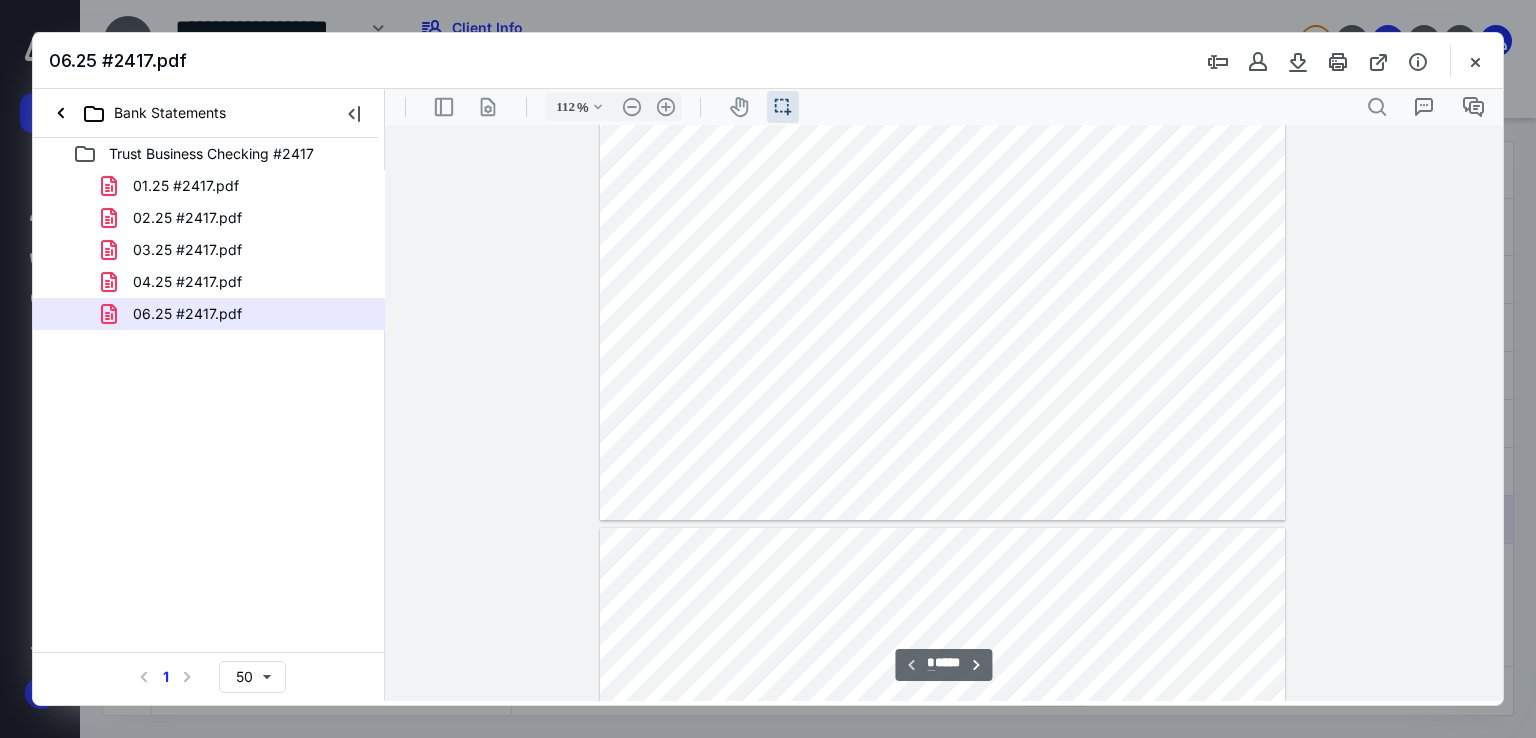 scroll, scrollTop: 503, scrollLeft: 0, axis: vertical 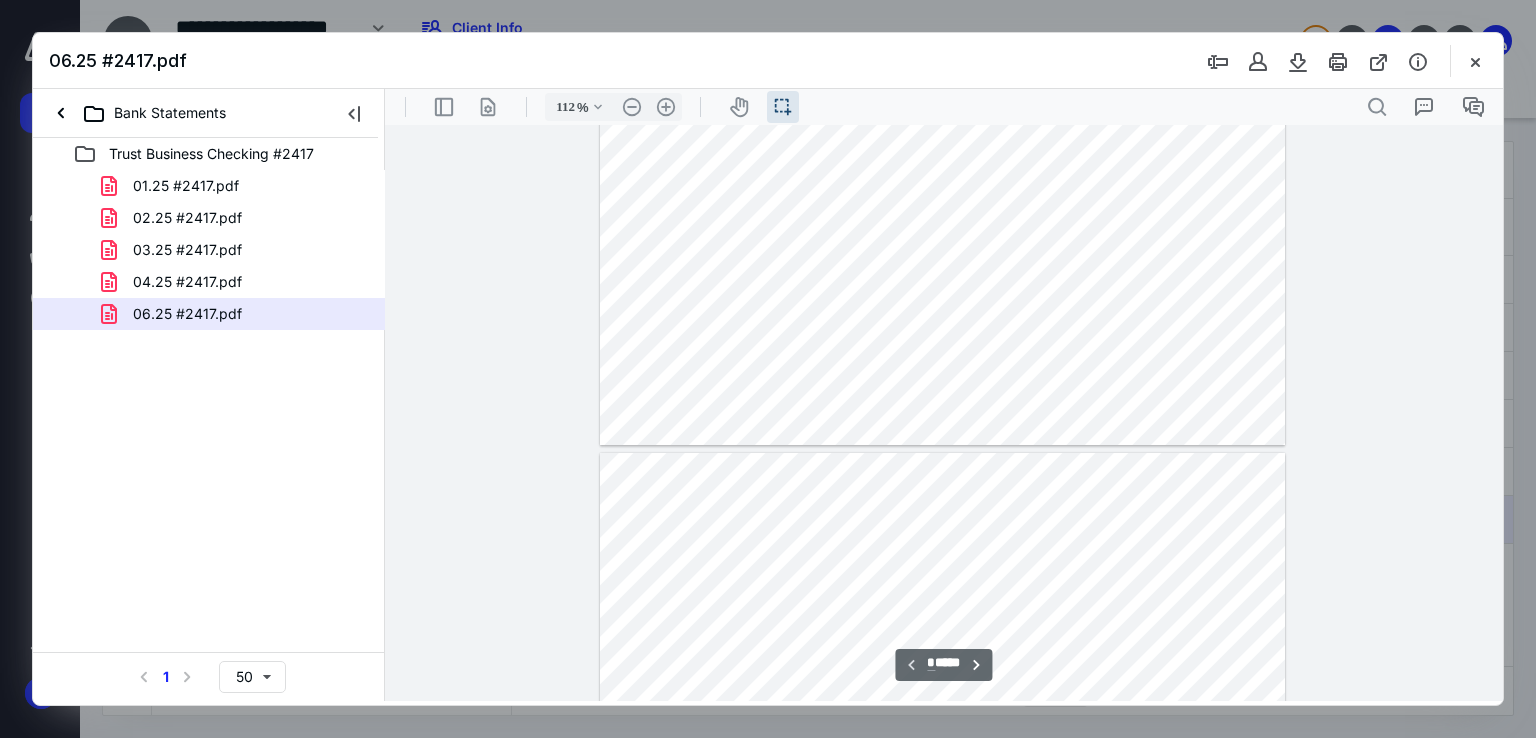 type on "*" 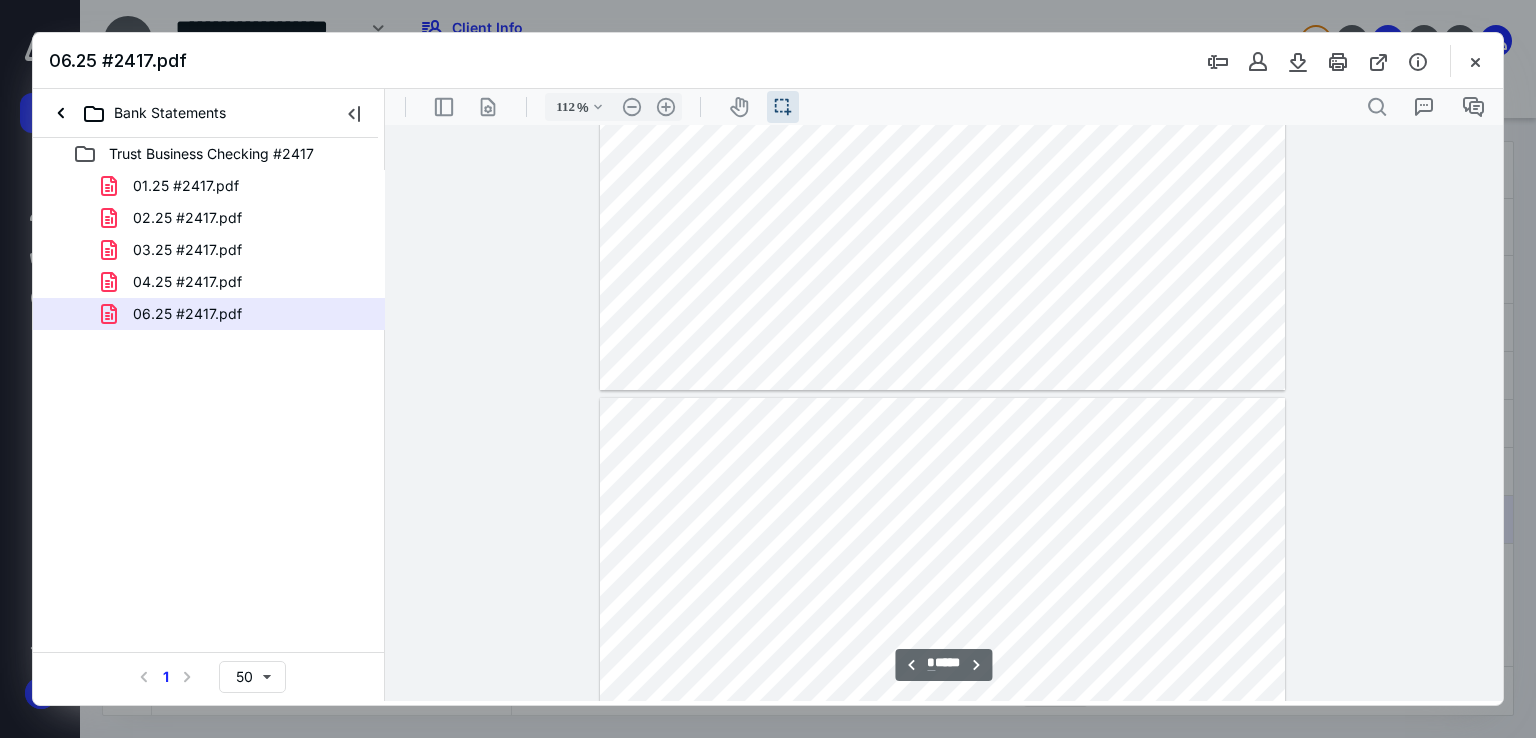 scroll, scrollTop: 624, scrollLeft: 0, axis: vertical 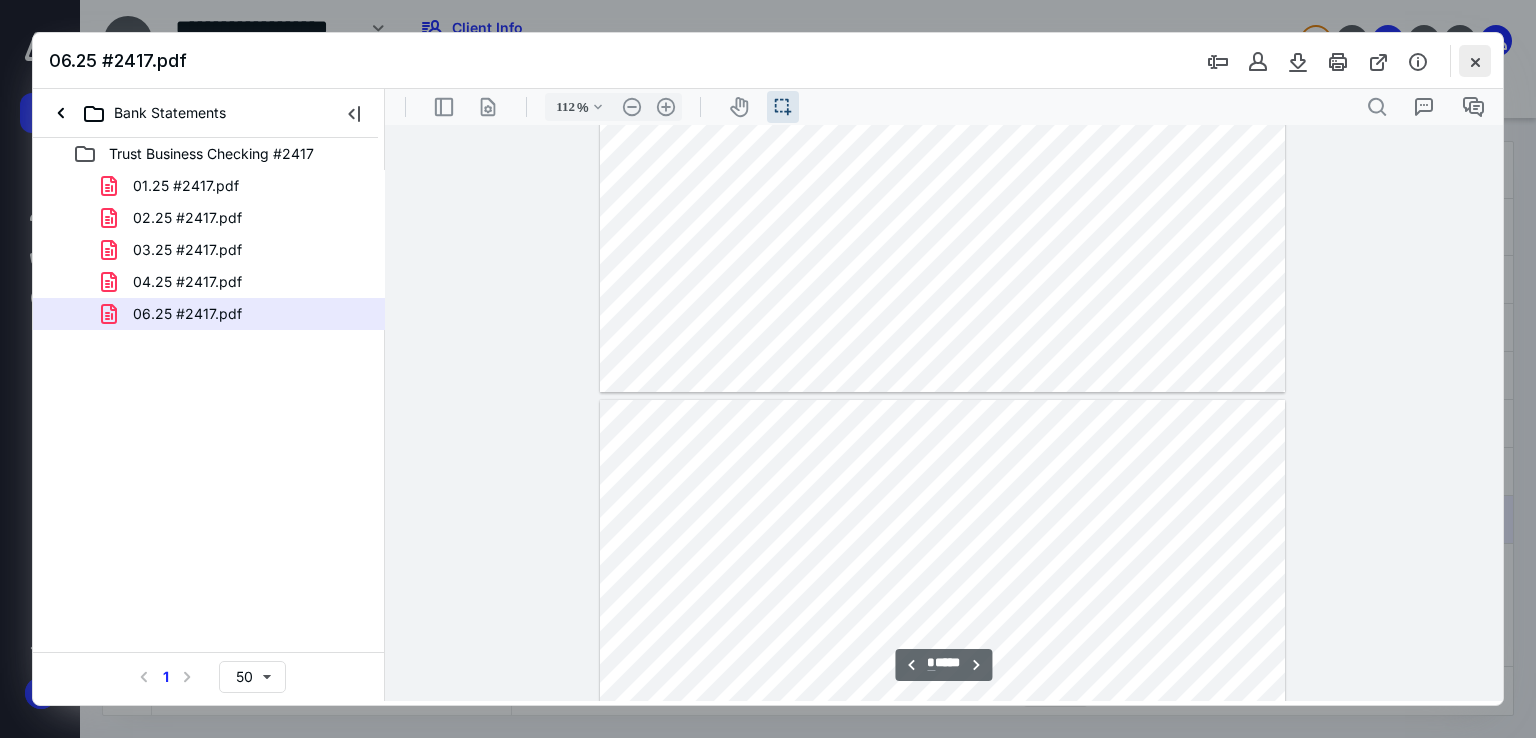 click at bounding box center [1475, 61] 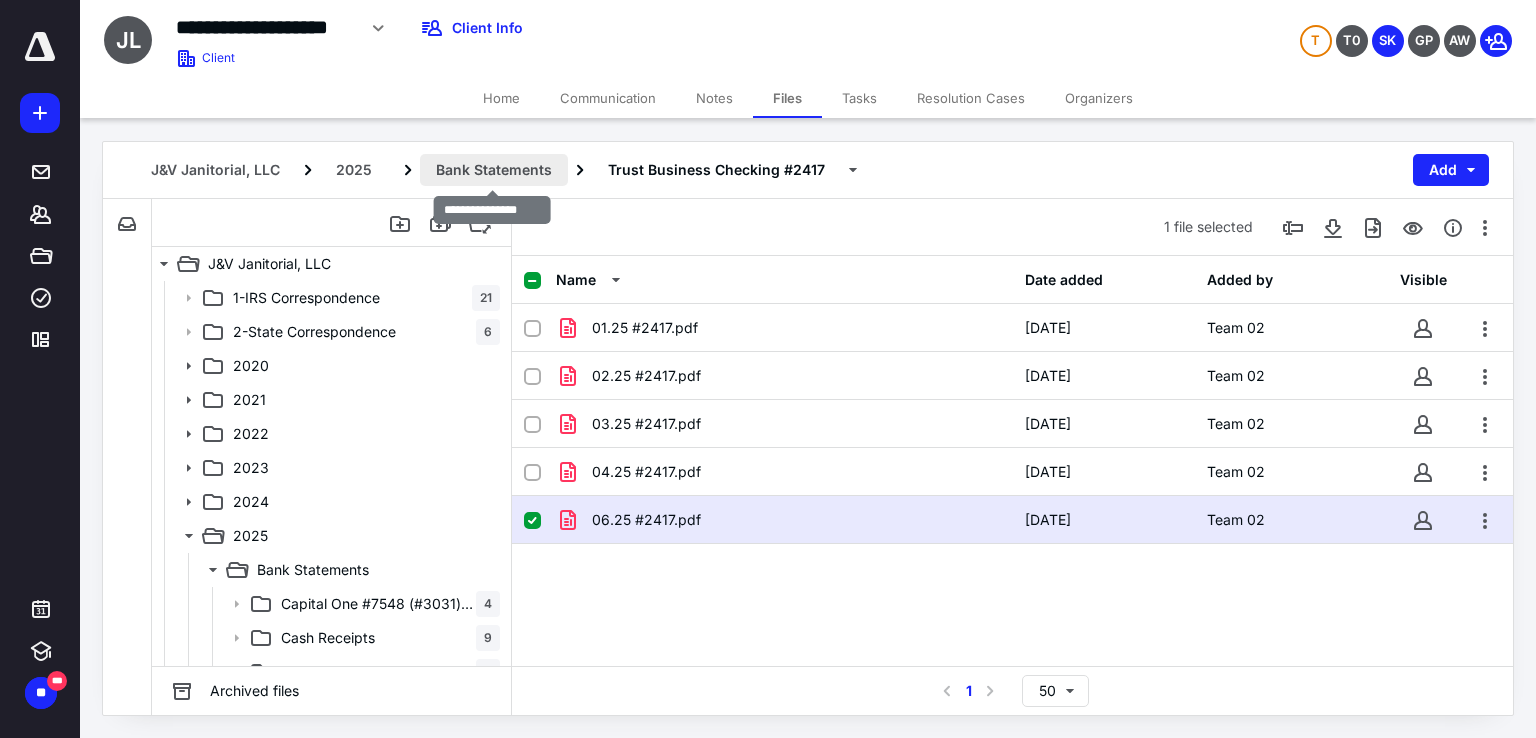 click on "Bank Statements" at bounding box center (494, 170) 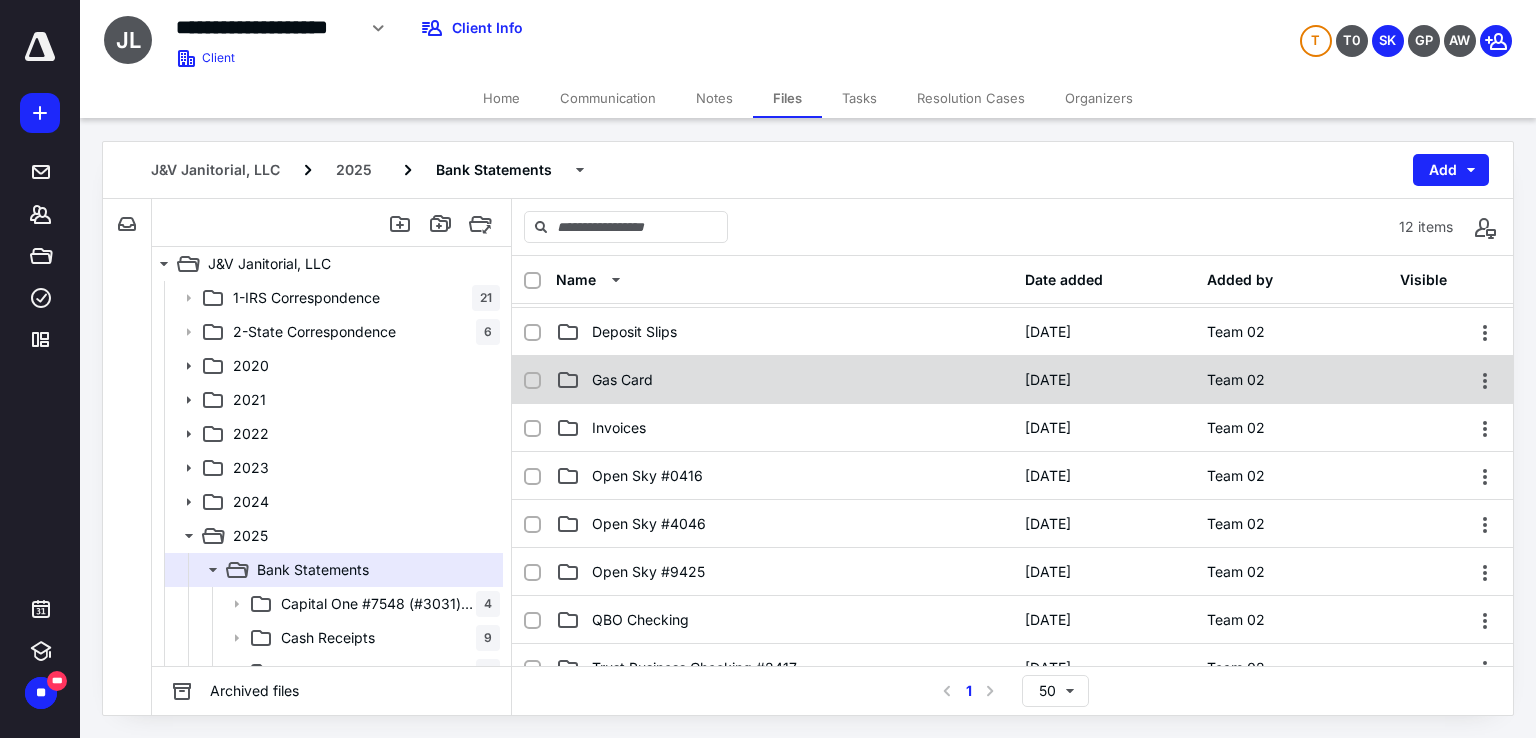 scroll, scrollTop: 193, scrollLeft: 0, axis: vertical 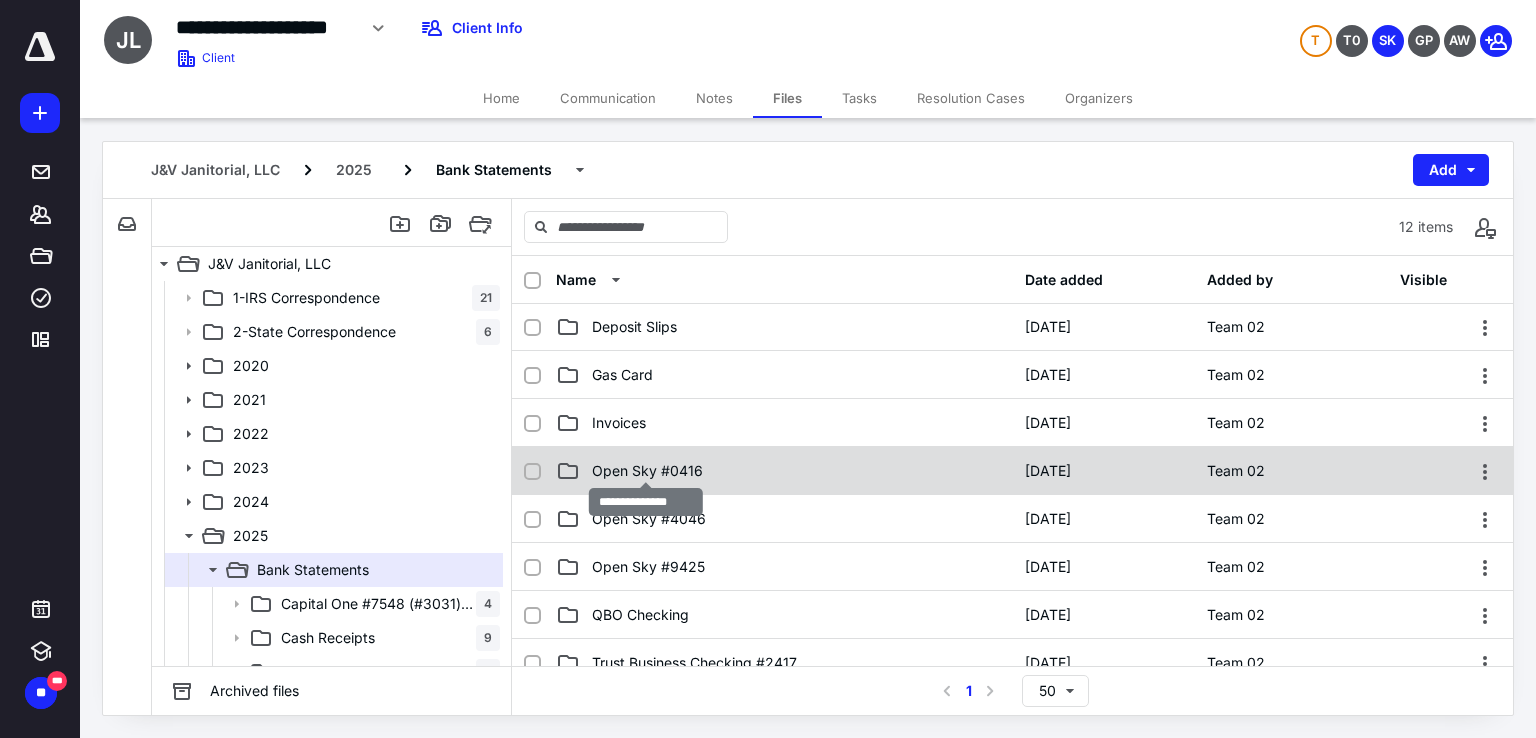 click on "Open Sky #0416" at bounding box center [647, 471] 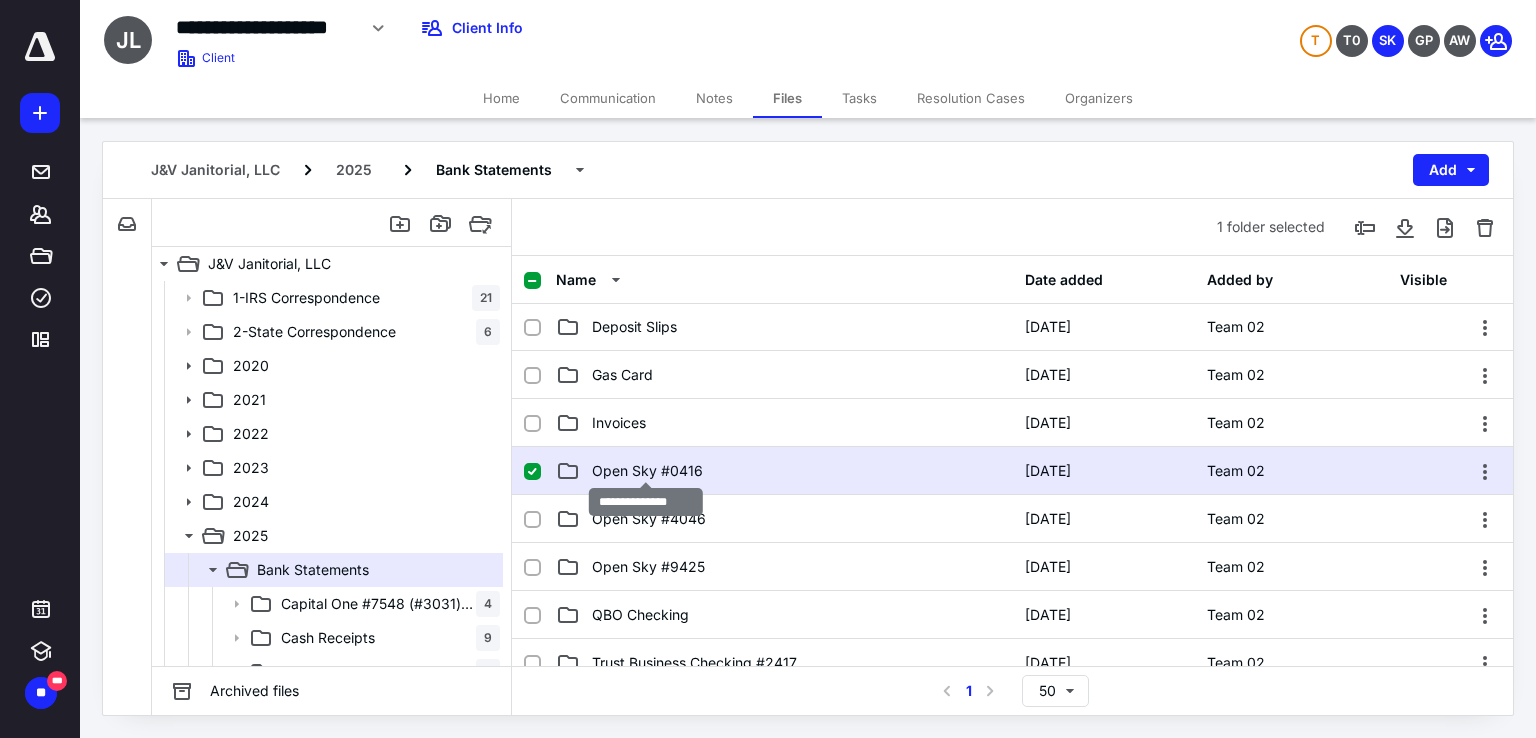click on "Open Sky #0416" at bounding box center [647, 471] 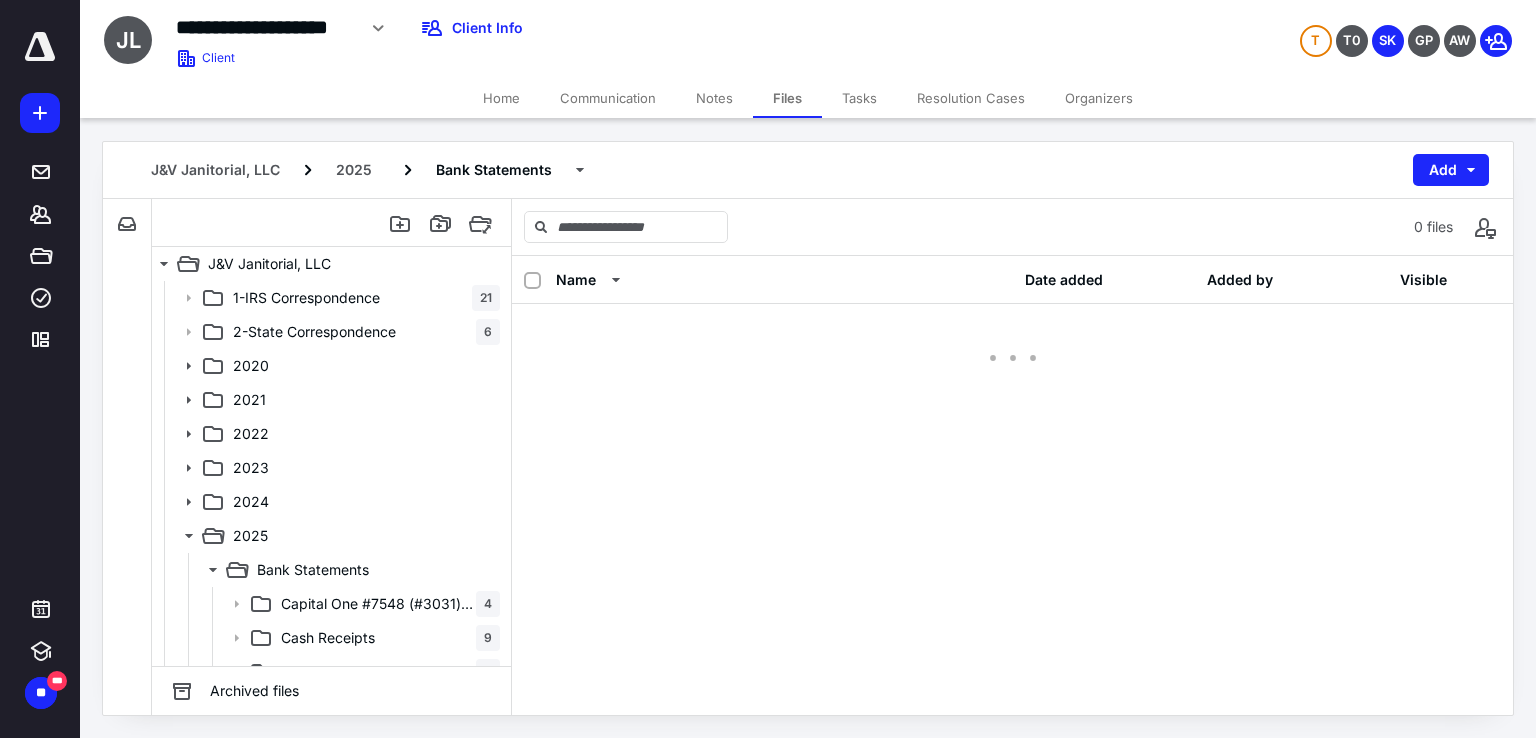 scroll, scrollTop: 0, scrollLeft: 0, axis: both 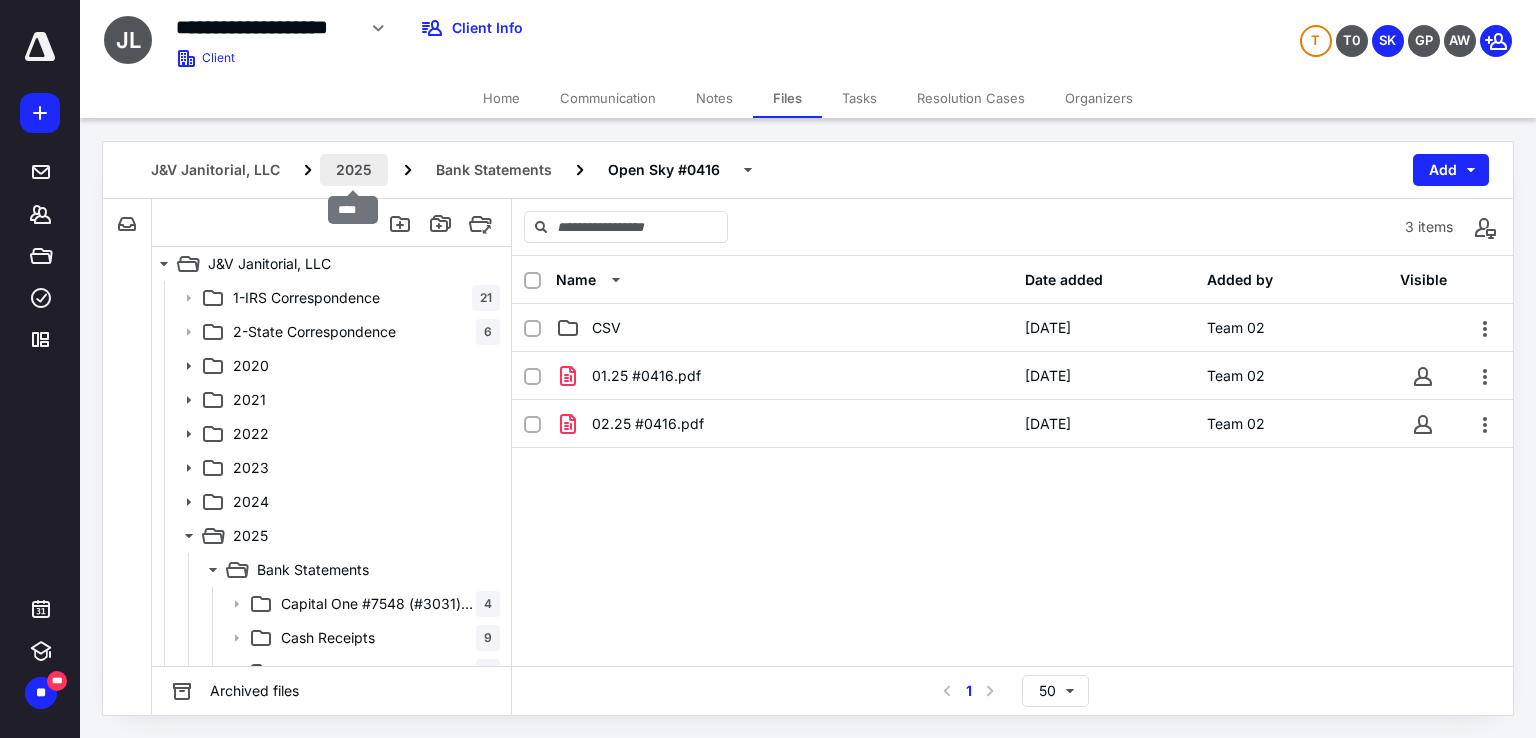 click on "2025" at bounding box center (354, 170) 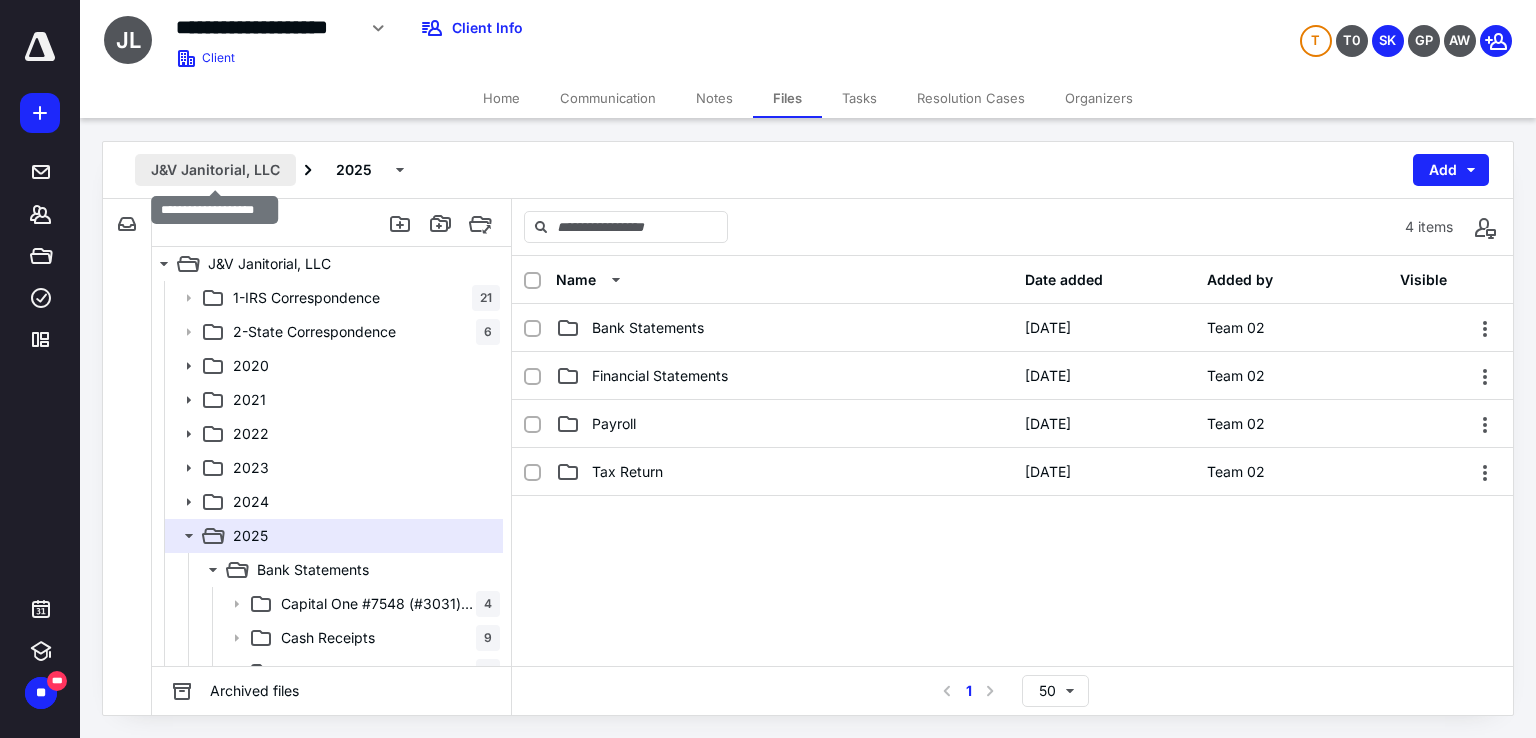 click on "J&V Janitorial, LLC" at bounding box center [215, 170] 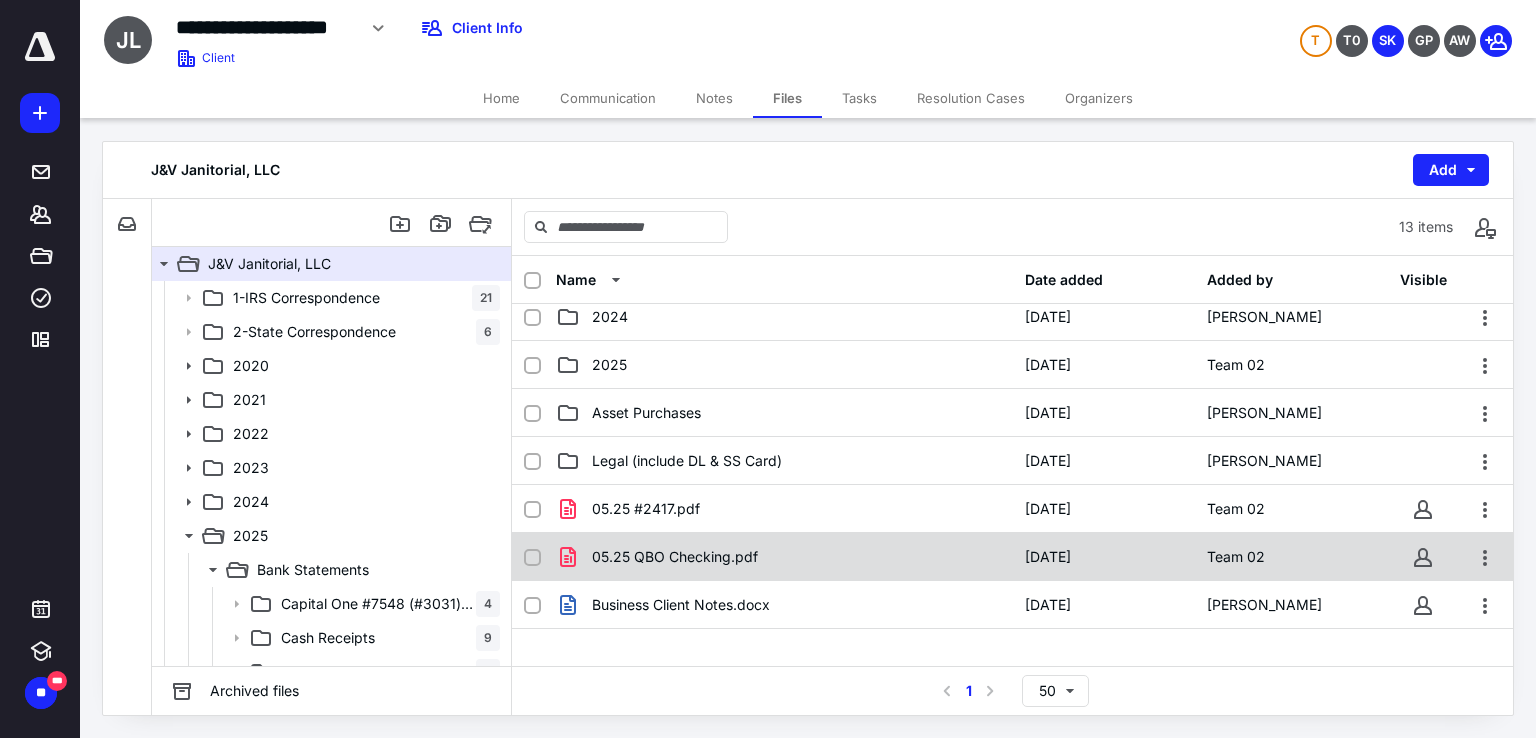 scroll, scrollTop: 286, scrollLeft: 0, axis: vertical 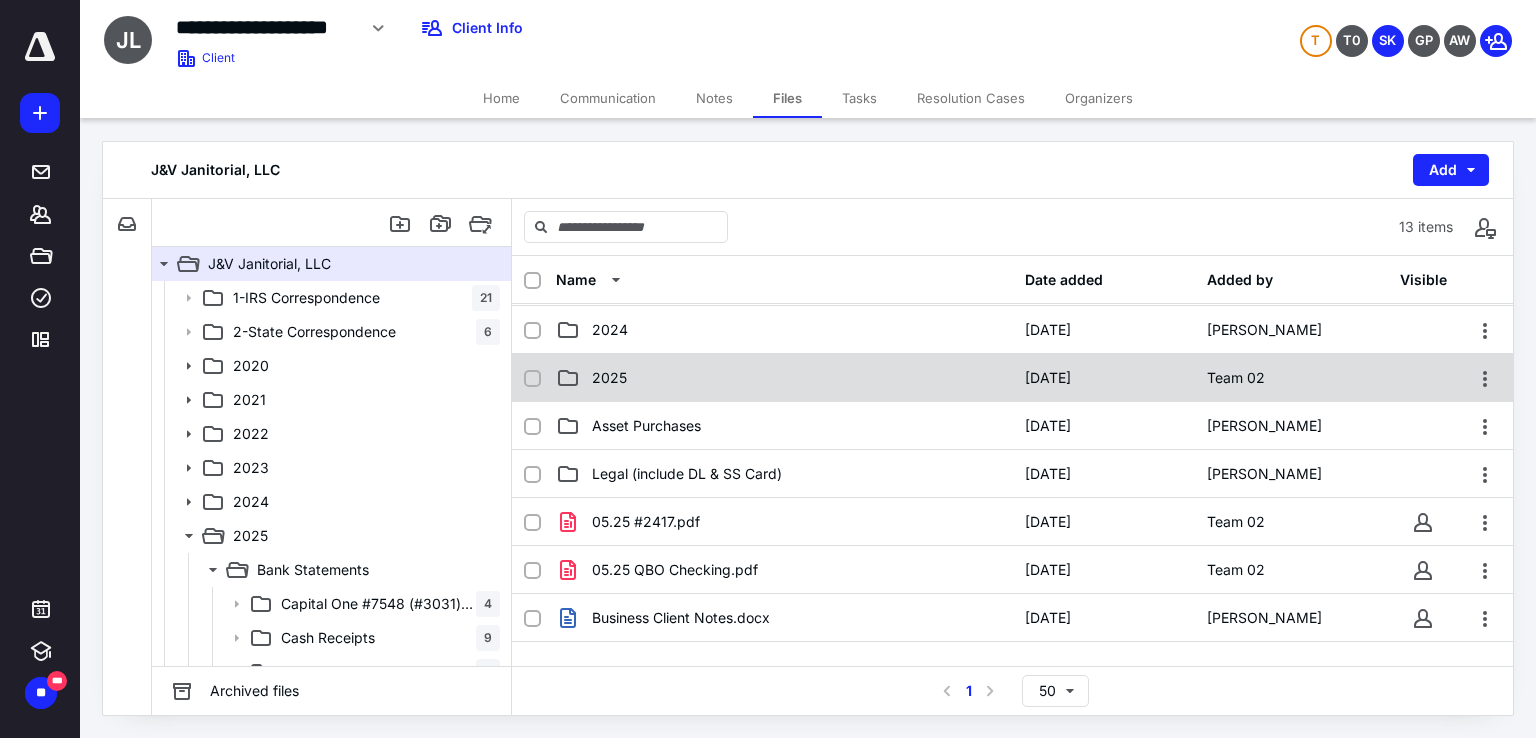 click on "2025" at bounding box center [609, 378] 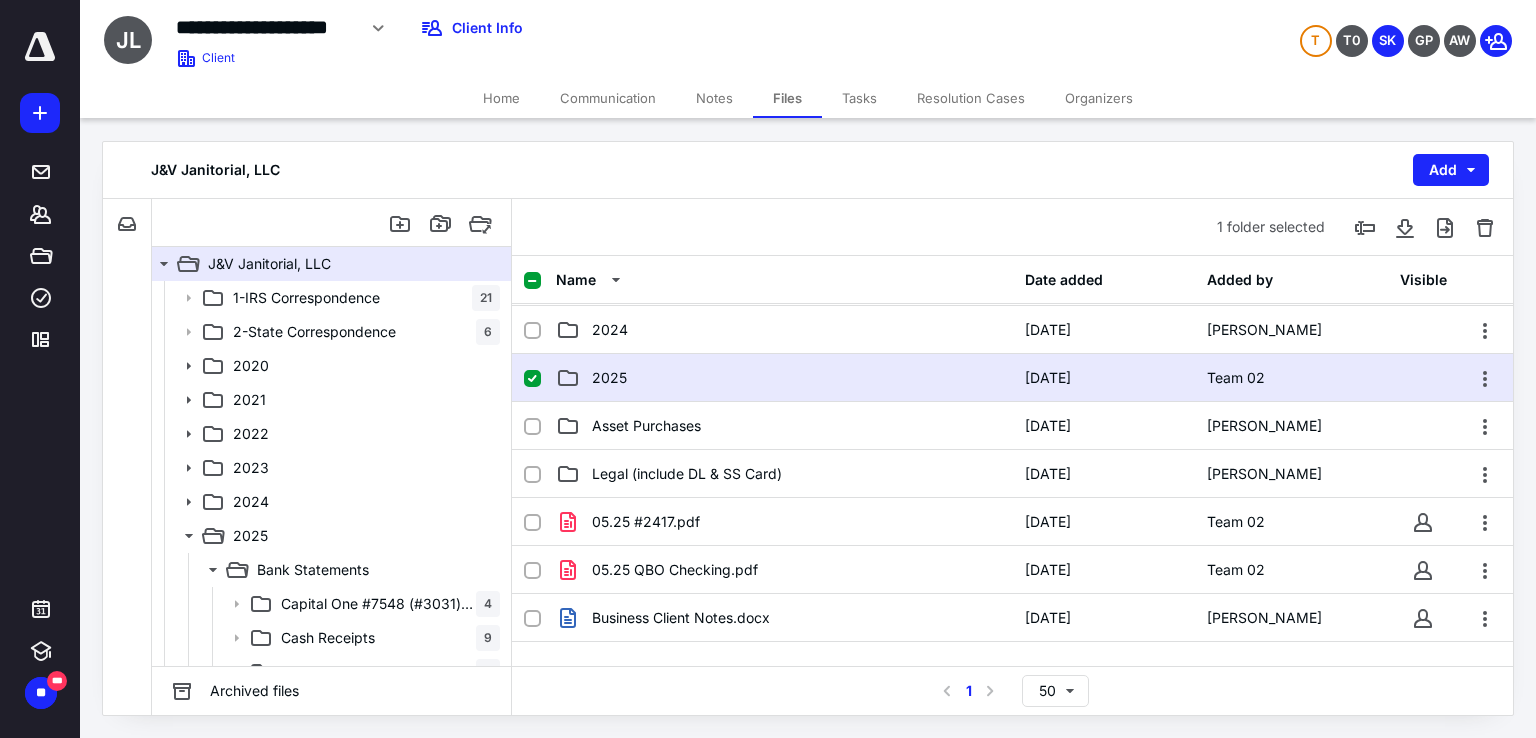 click on "2025" at bounding box center [609, 378] 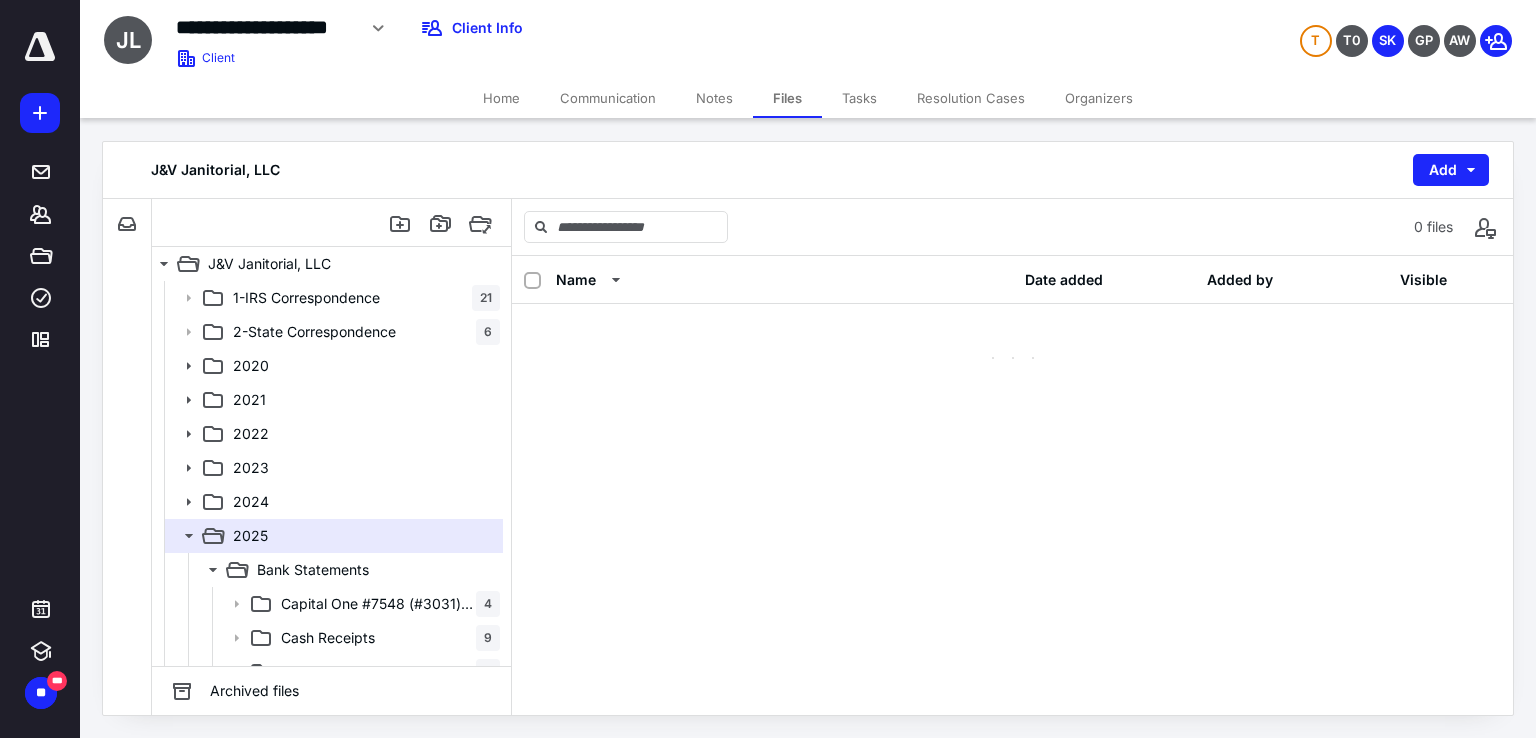 scroll, scrollTop: 0, scrollLeft: 0, axis: both 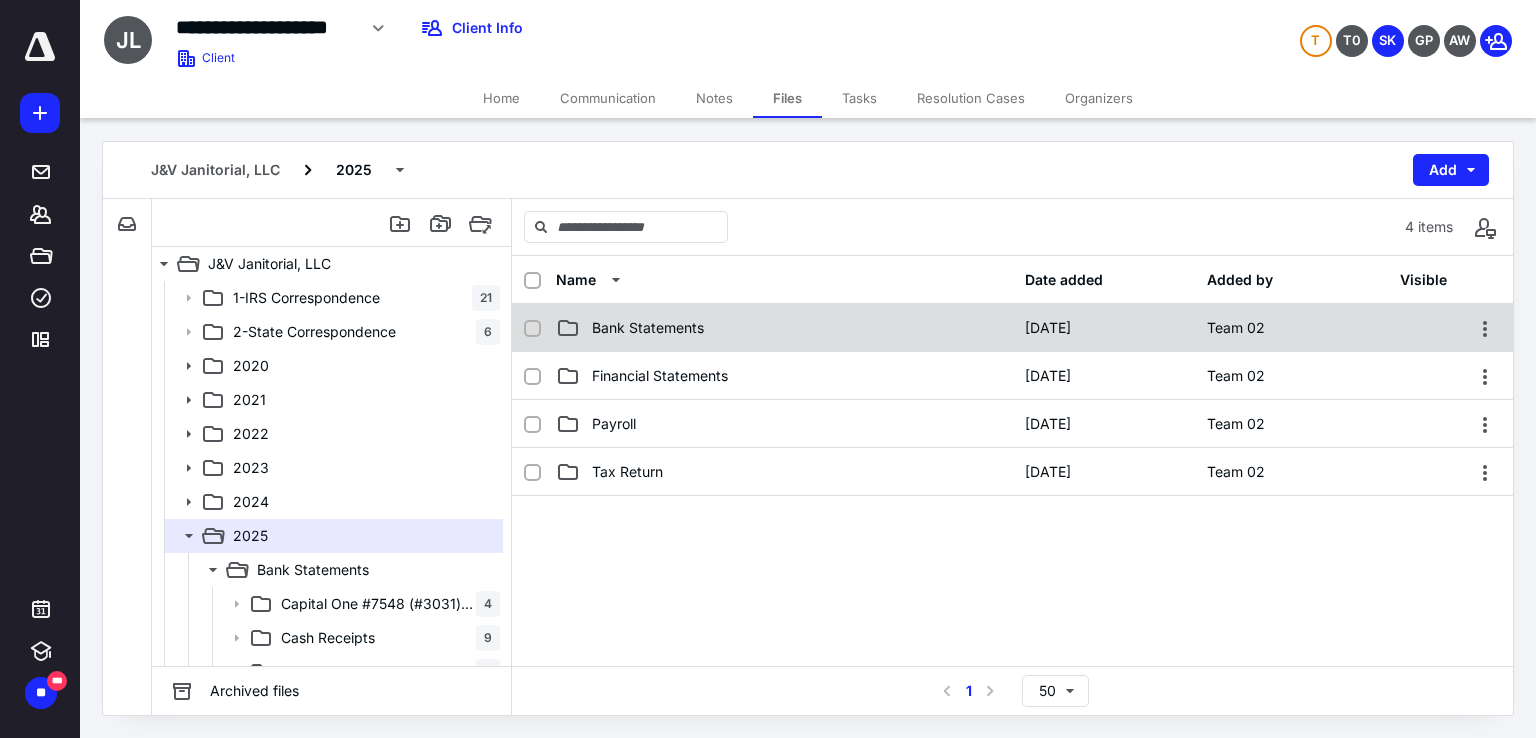 click on "Bank Statements [DATE] Team 02" at bounding box center (1012, 328) 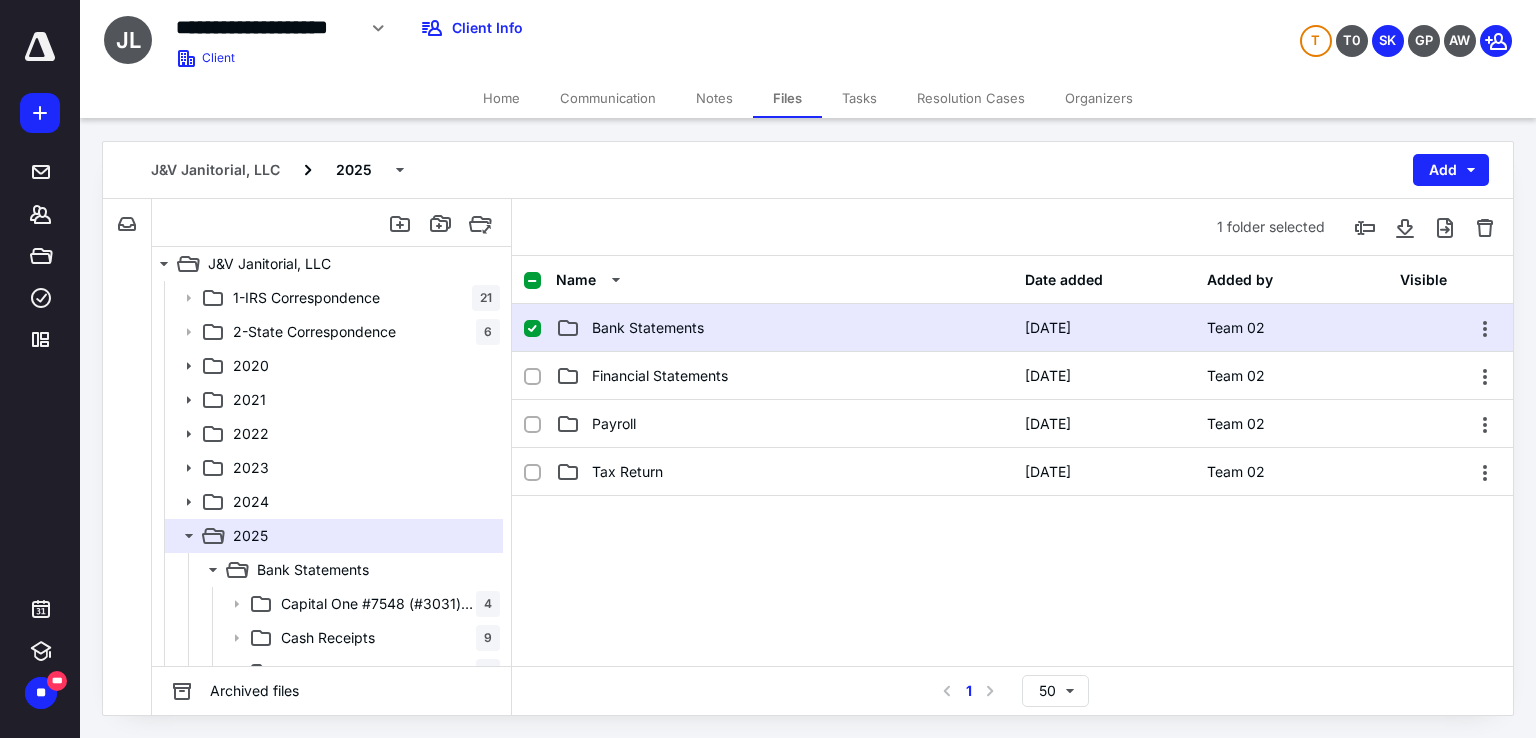 click on "Bank Statements [DATE] Team 02" at bounding box center [1012, 328] 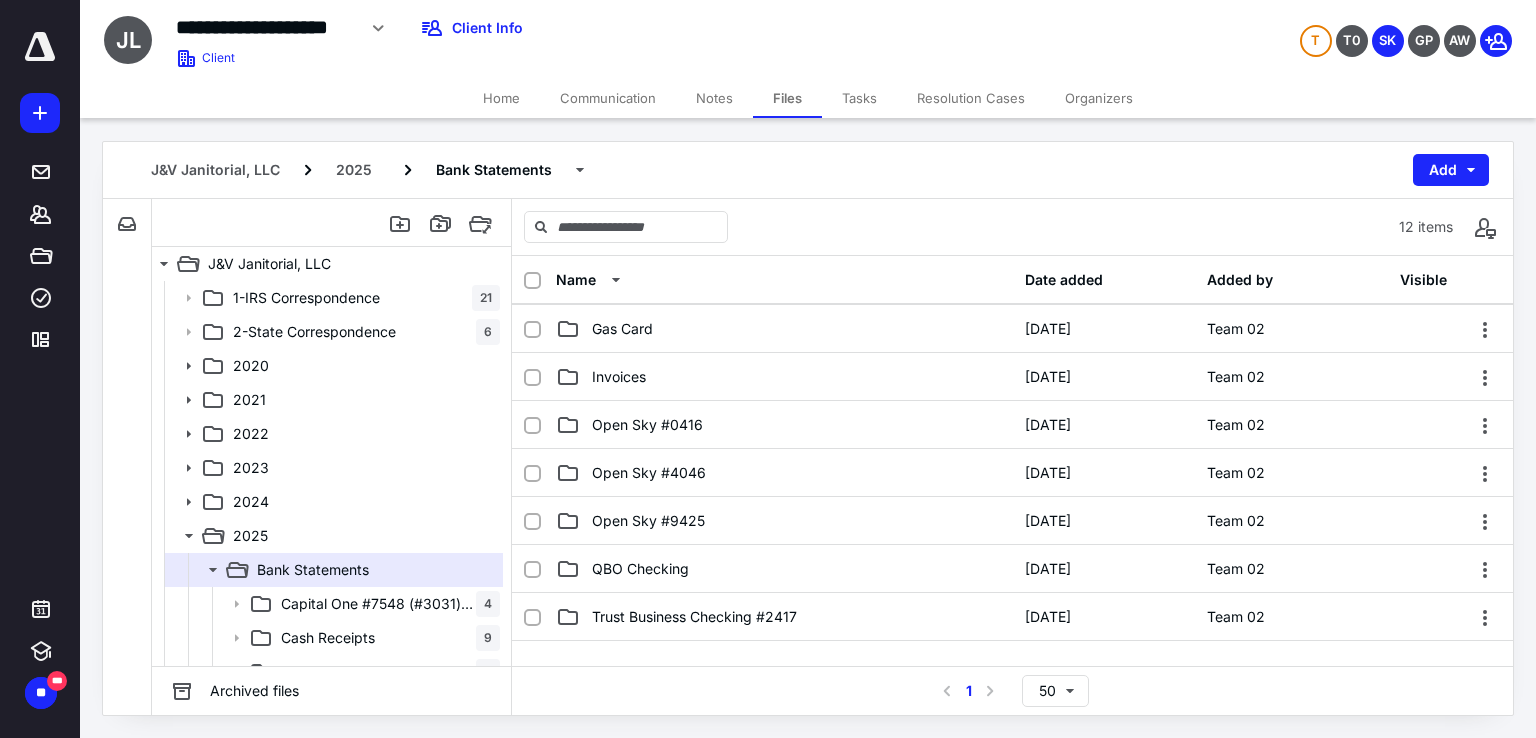 scroll, scrollTop: 0, scrollLeft: 0, axis: both 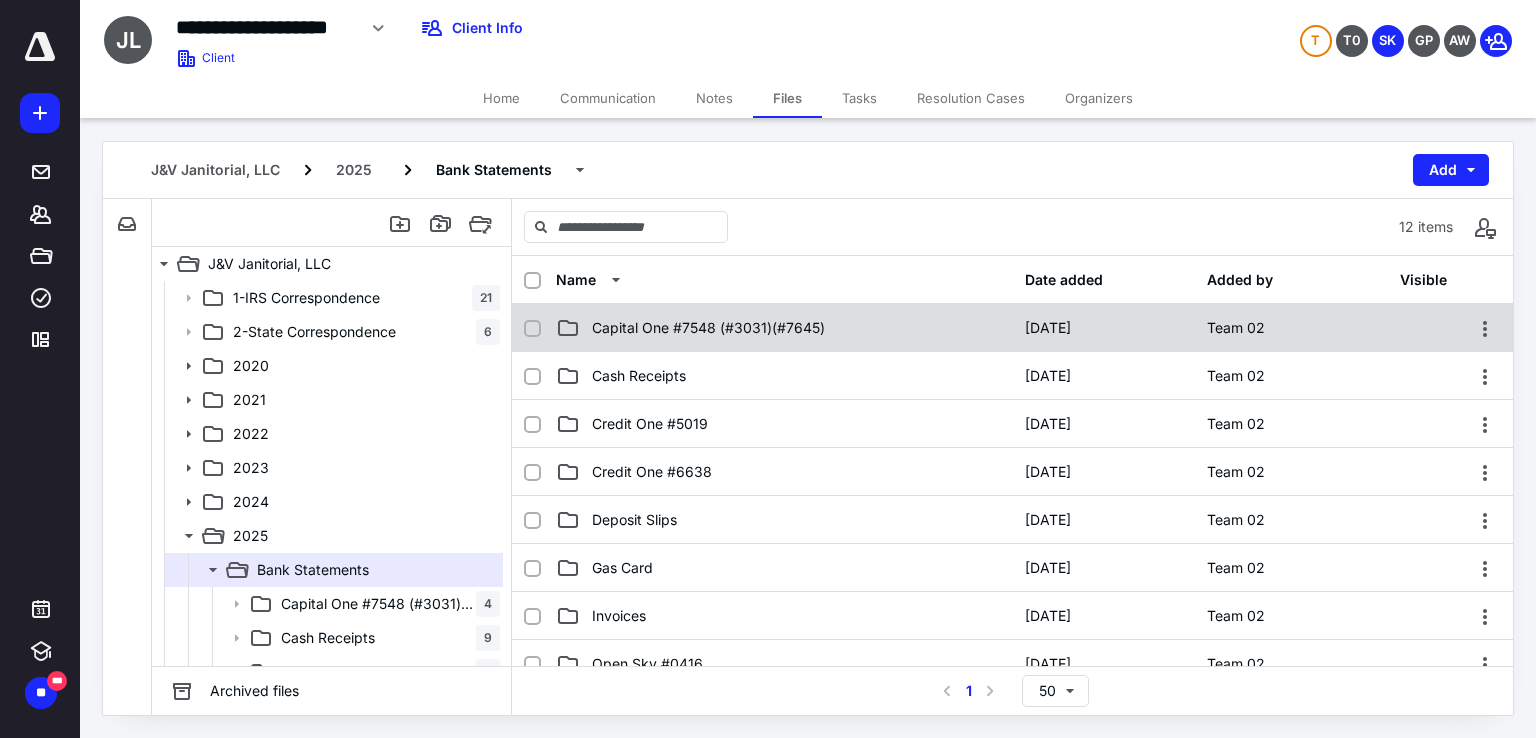 click on "Capital One #7548 (#3031)(#7645)" at bounding box center [784, 328] 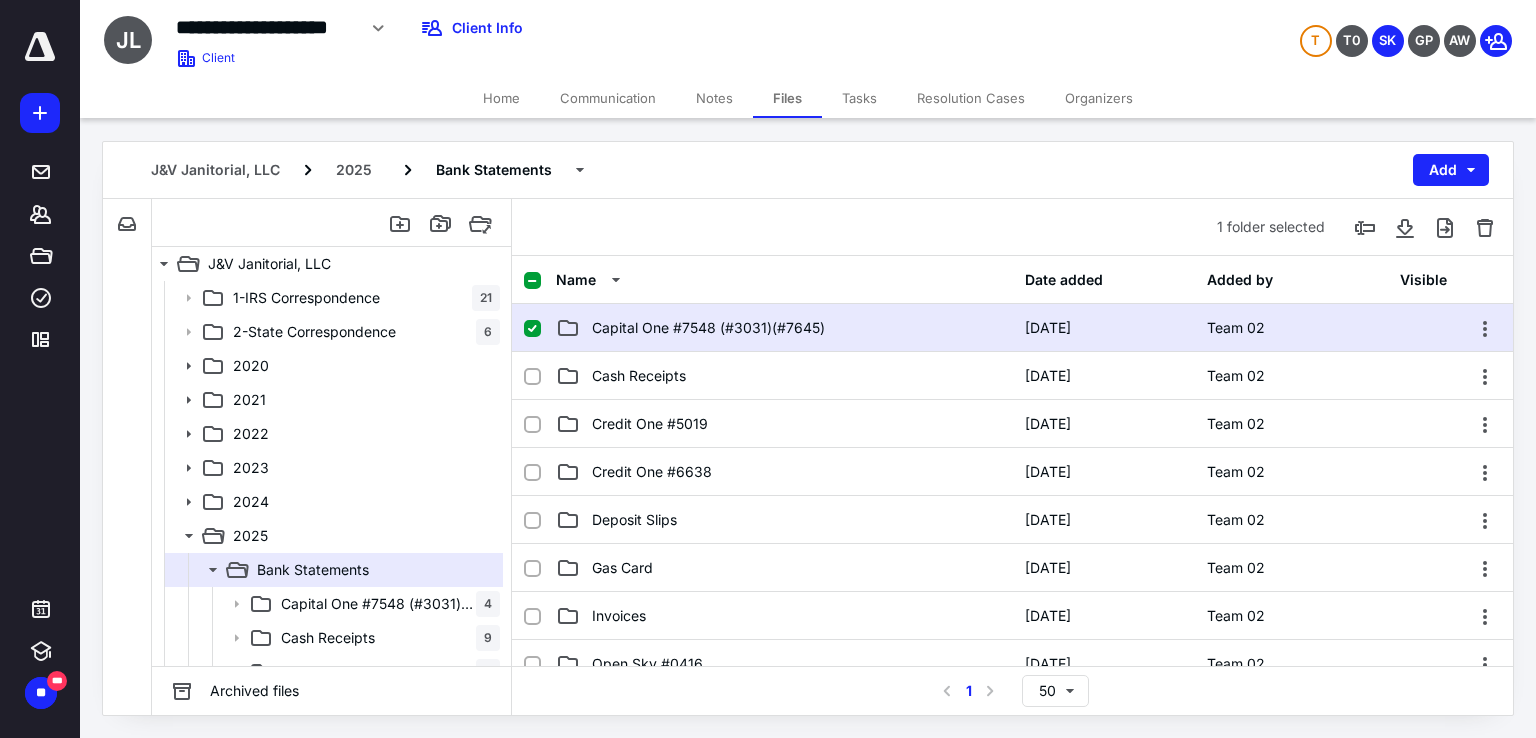 click on "Capital One #7548 (#3031)(#7645)" at bounding box center [784, 328] 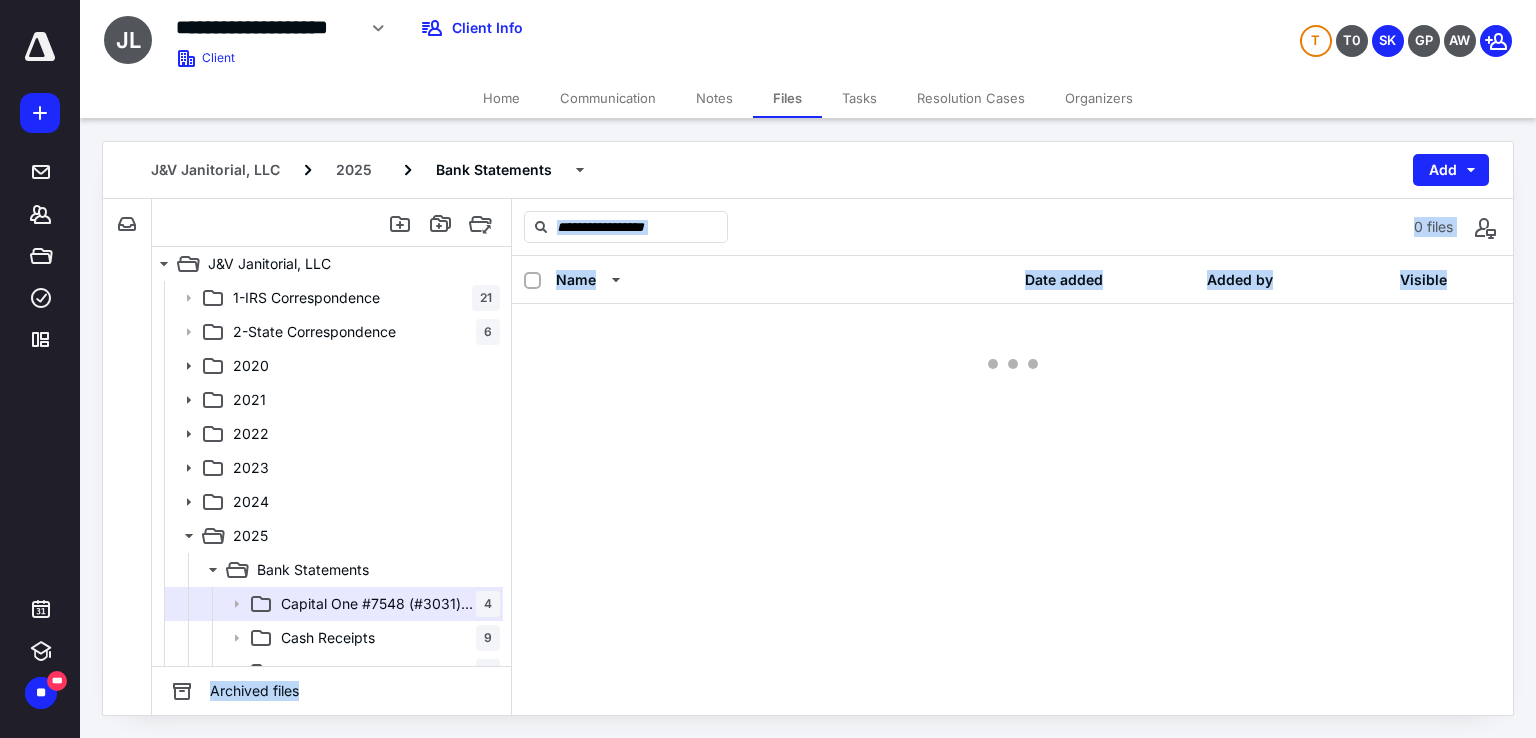 click at bounding box center (1012, 344) 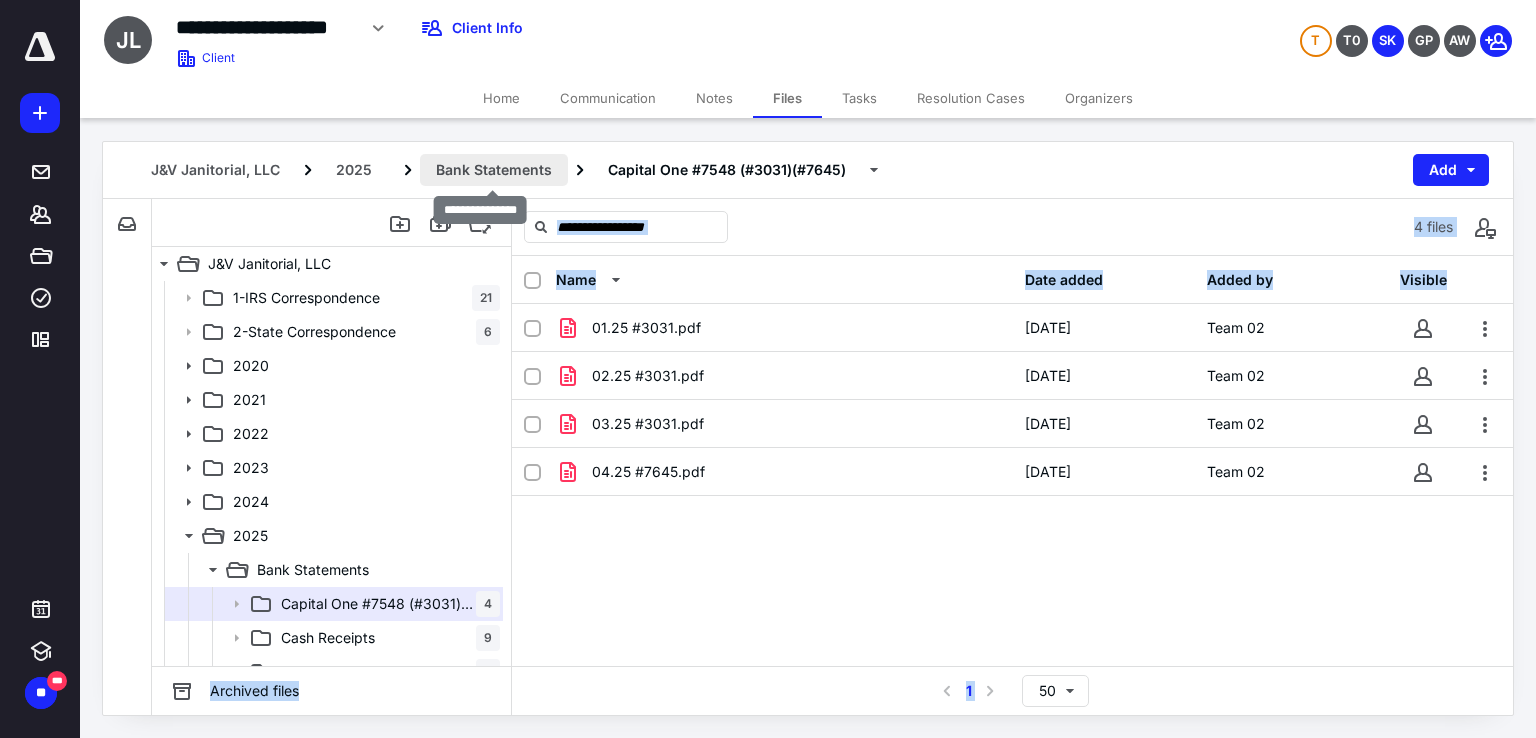 click on "Bank Statements" at bounding box center (494, 170) 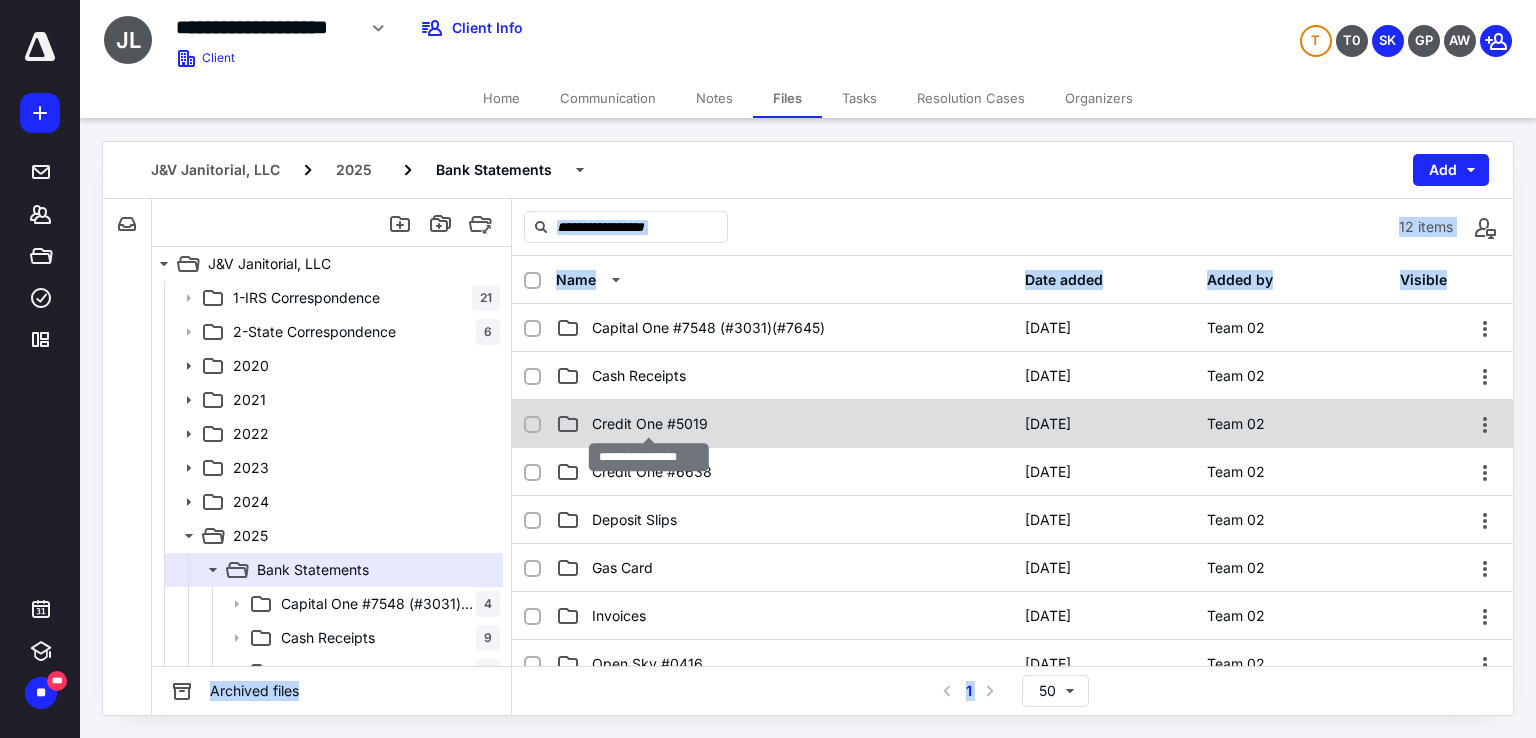click on "Credit One #5019" at bounding box center [650, 424] 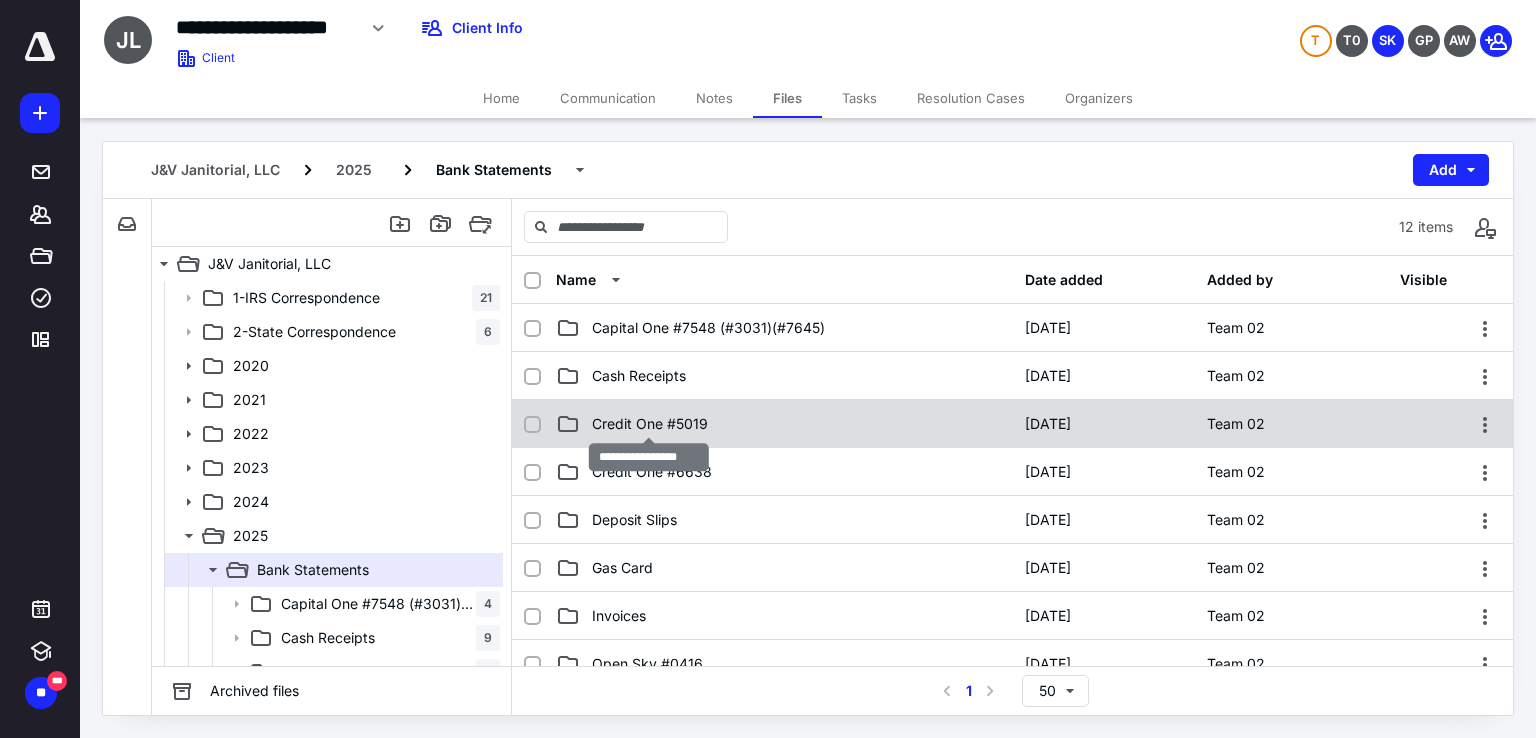 click on "Credit One #5019" at bounding box center (650, 424) 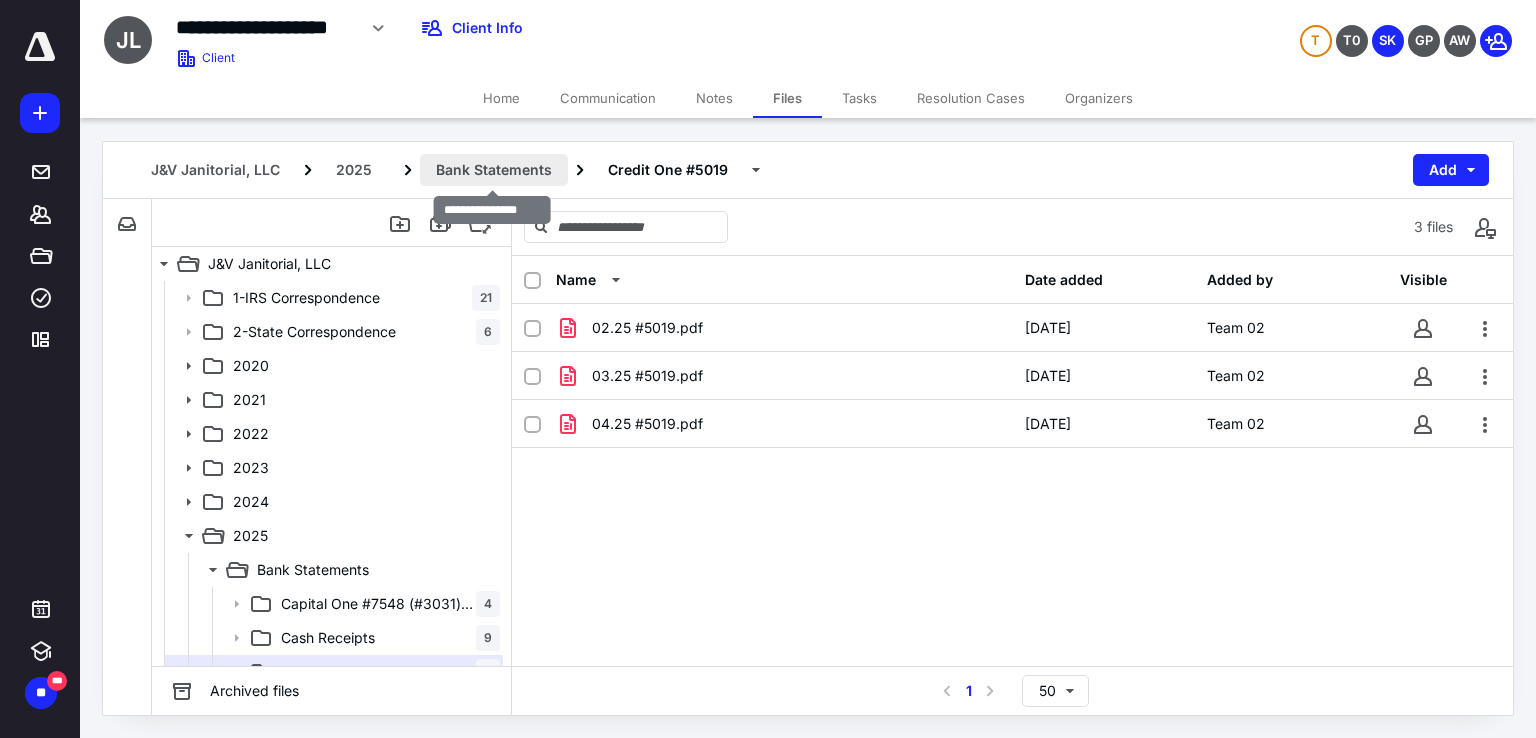 click on "Bank Statements" at bounding box center [494, 170] 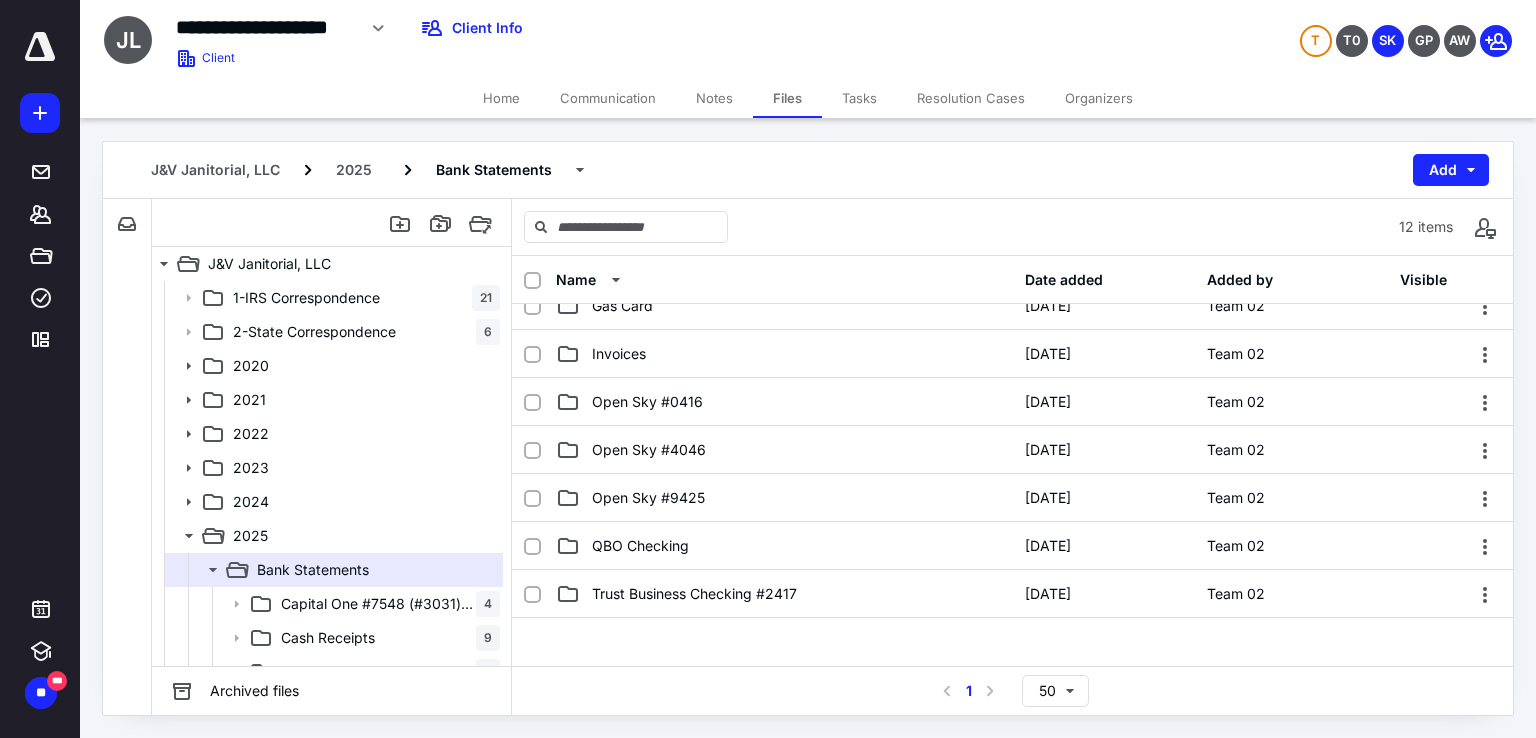 scroll, scrollTop: 0, scrollLeft: 0, axis: both 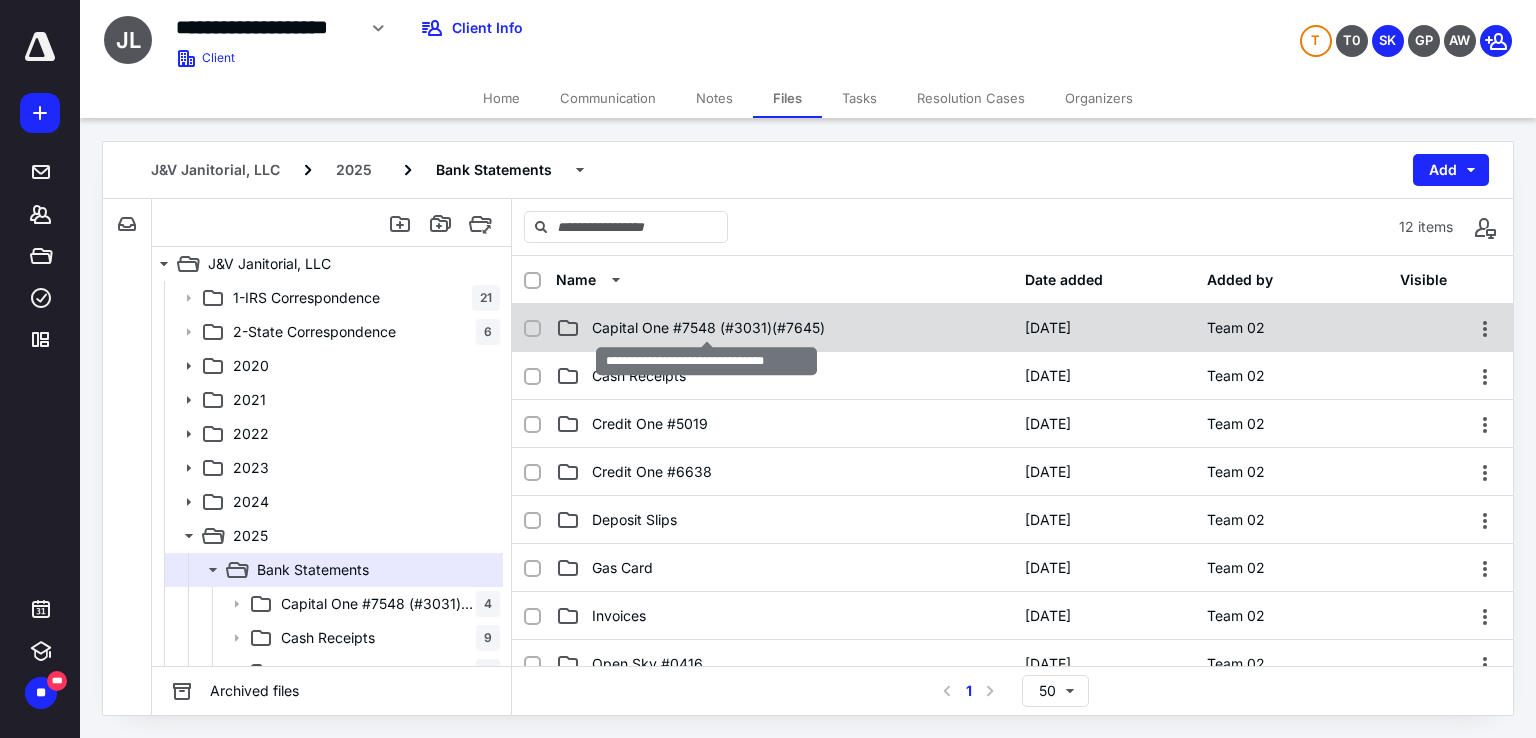 click on "Capital One #7548 (#3031)(#7645)" at bounding box center (708, 328) 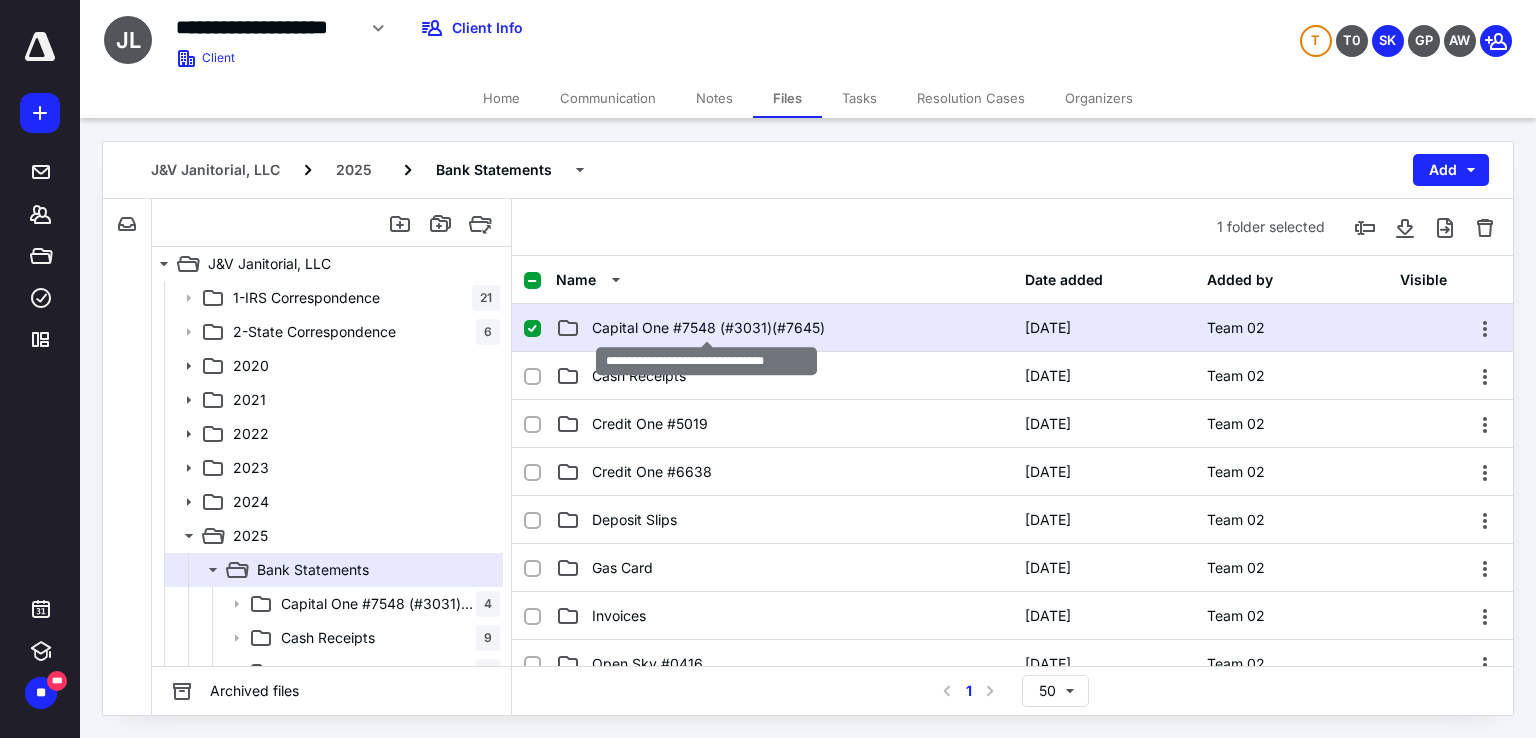 click on "Capital One #7548 (#3031)(#7645)" at bounding box center (708, 328) 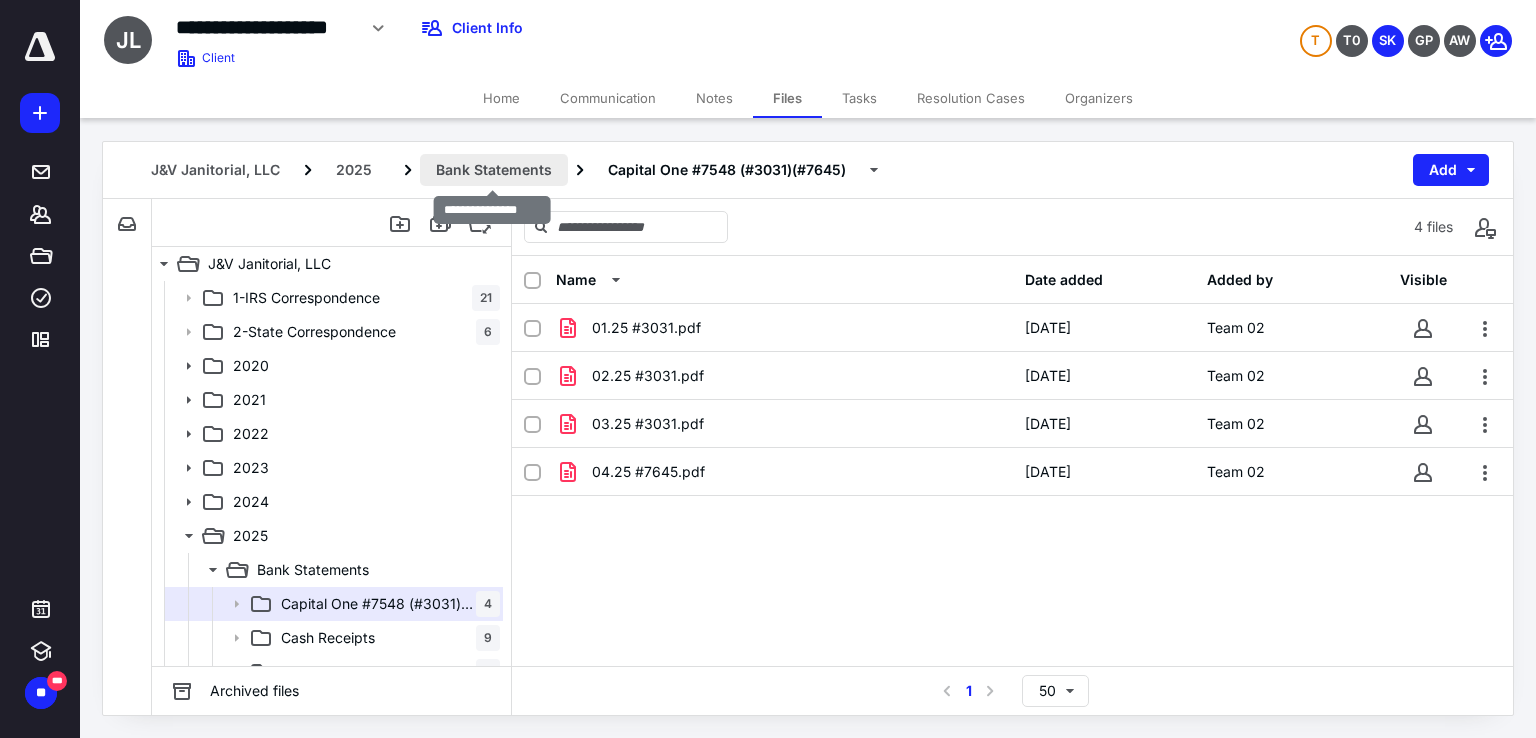 click on "Bank Statements" at bounding box center [494, 170] 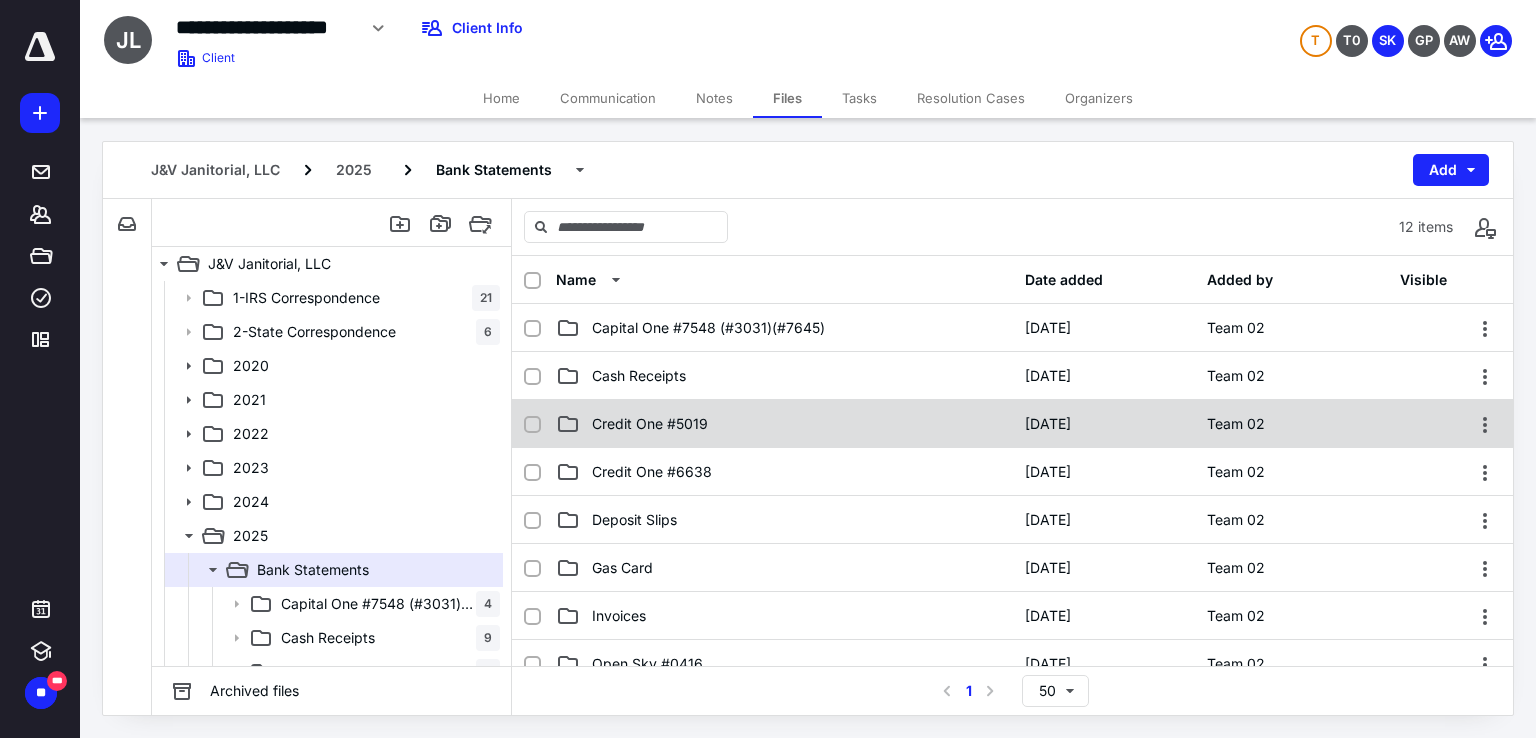 click on "Credit One #5019" at bounding box center (784, 424) 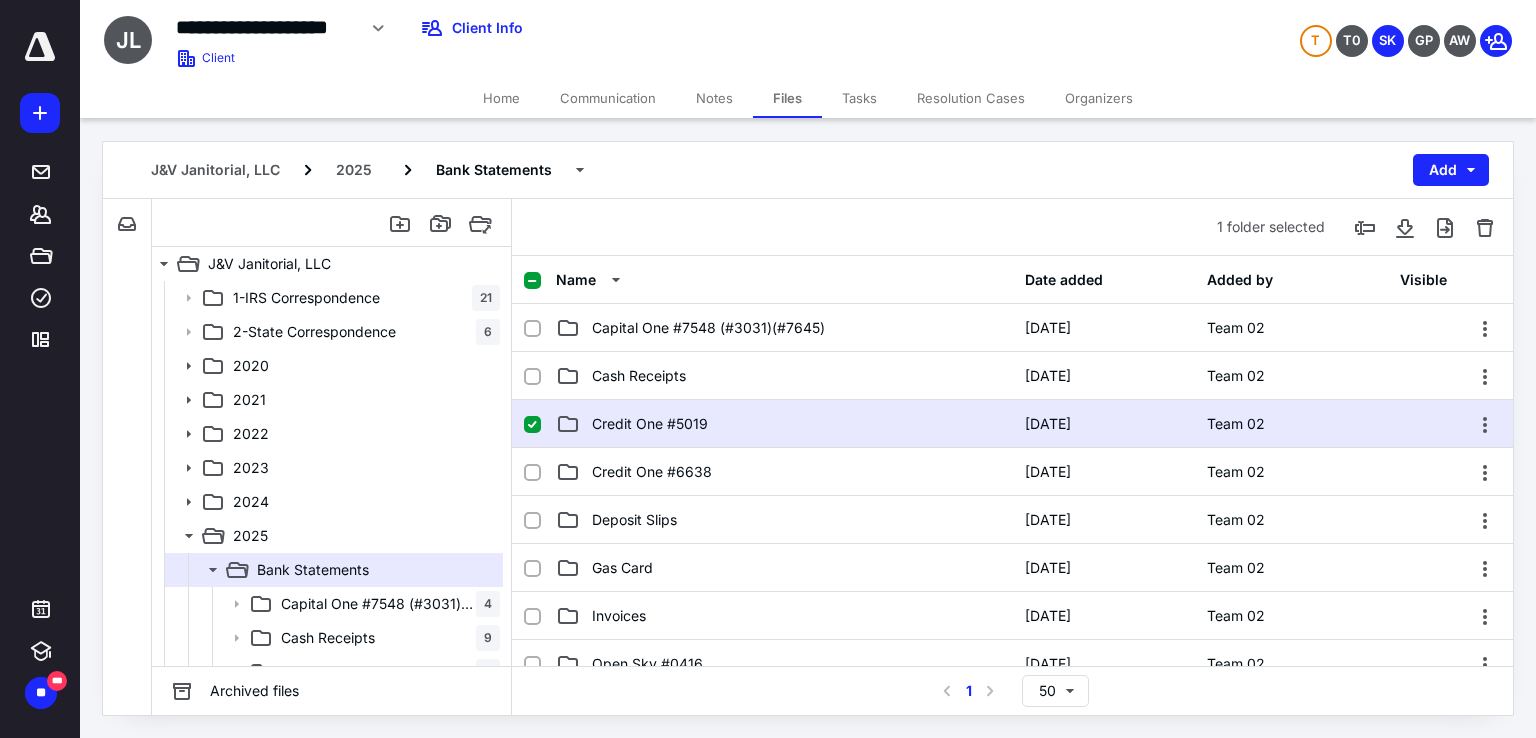 click on "Credit One #5019" at bounding box center (784, 424) 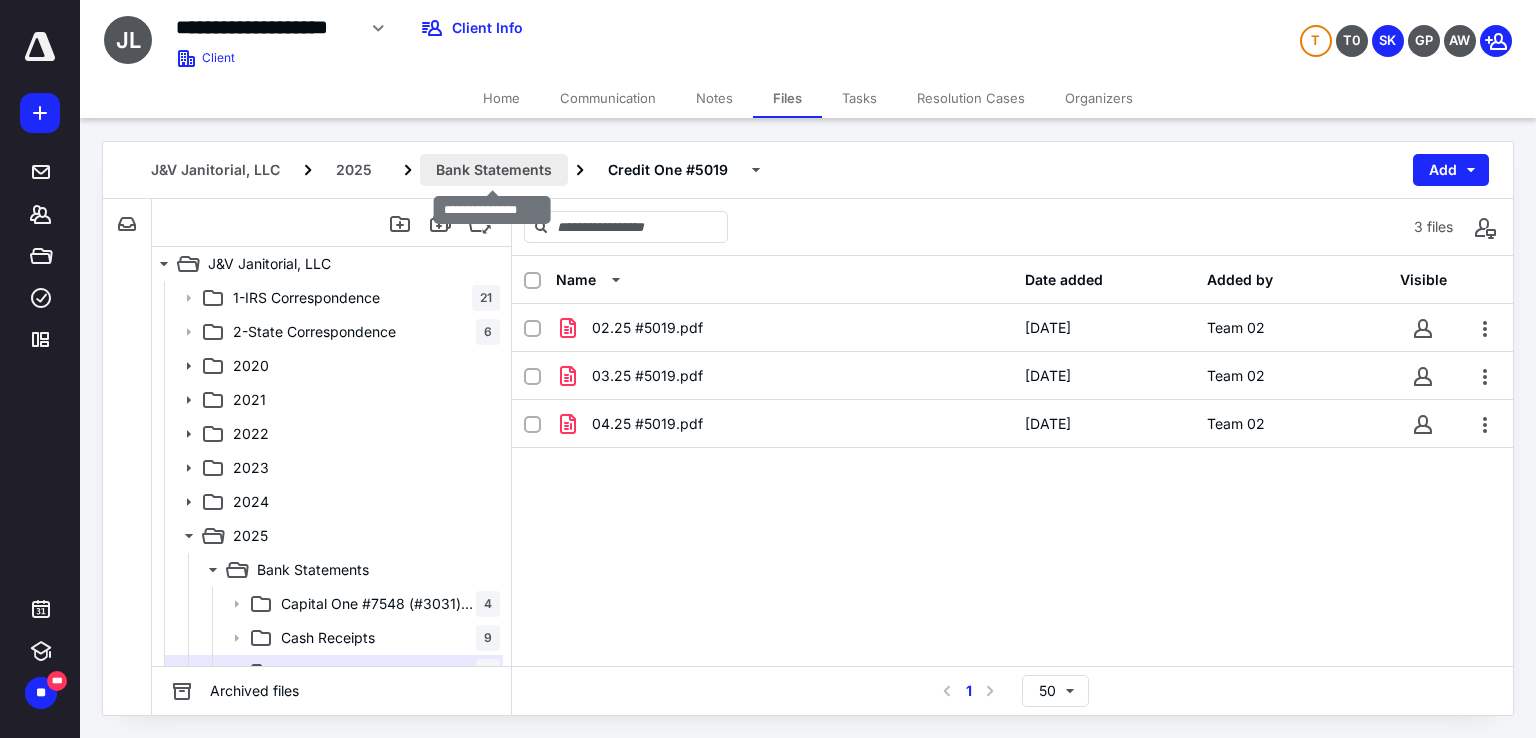 click on "Bank Statements" at bounding box center [494, 170] 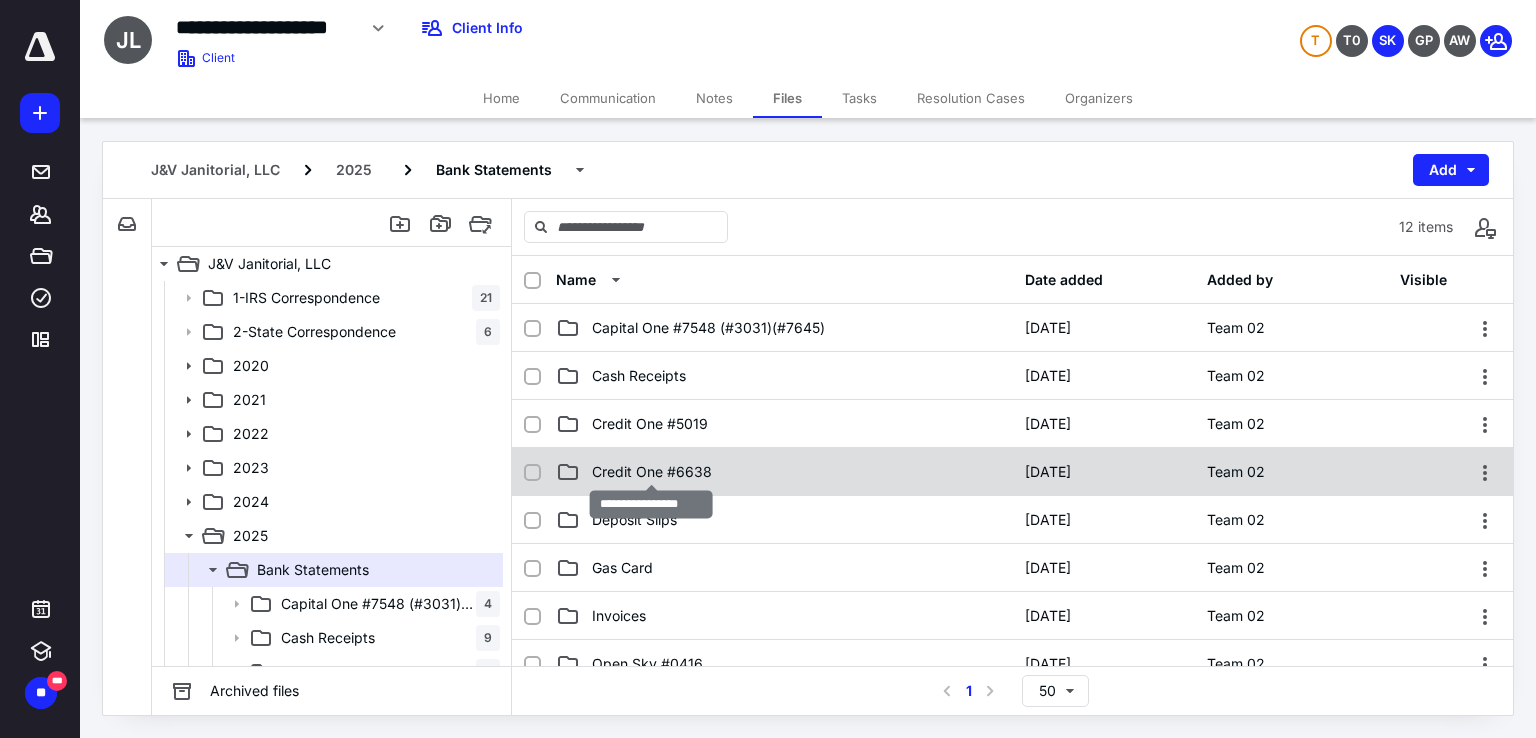 click on "Credit One #6638" at bounding box center (652, 472) 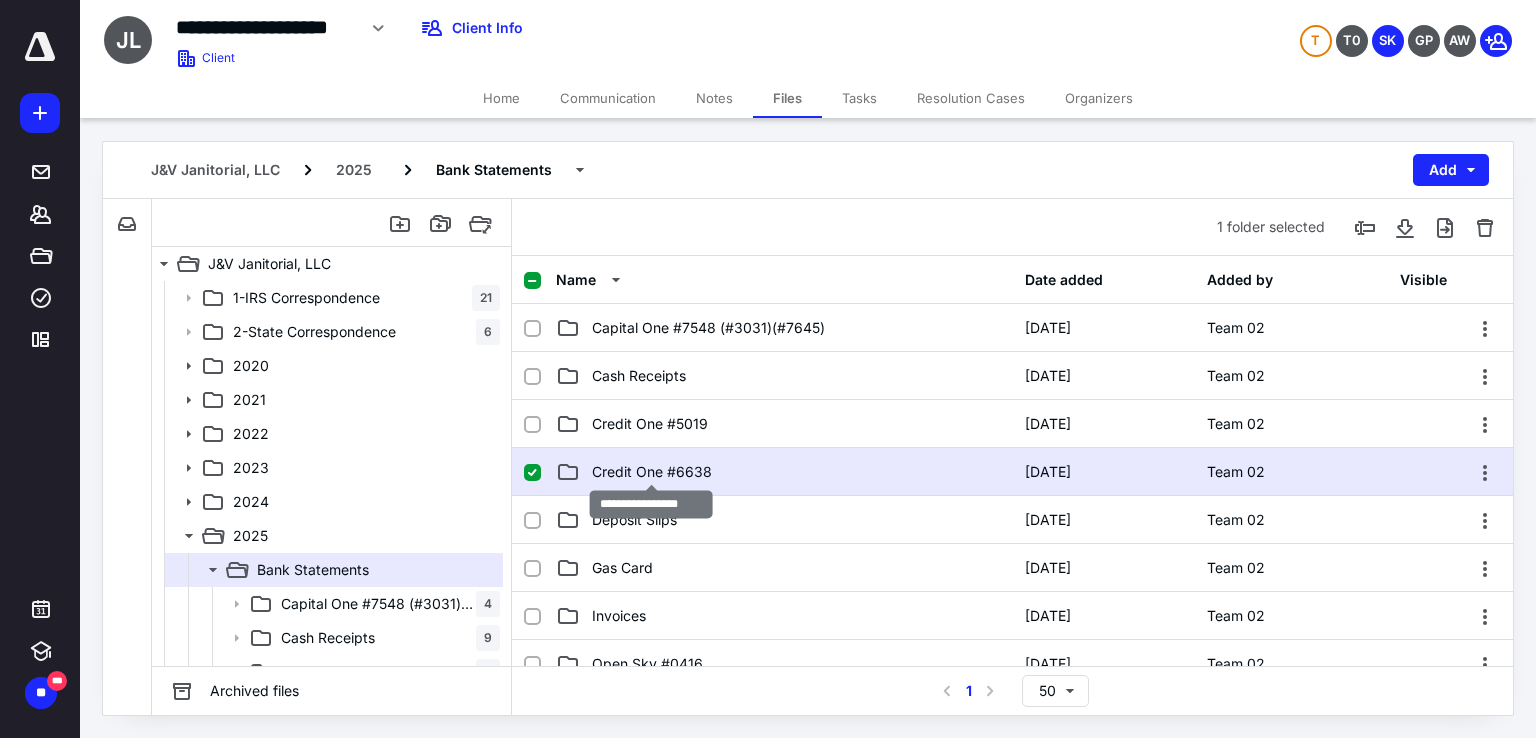 click on "Credit One #6638" at bounding box center (652, 472) 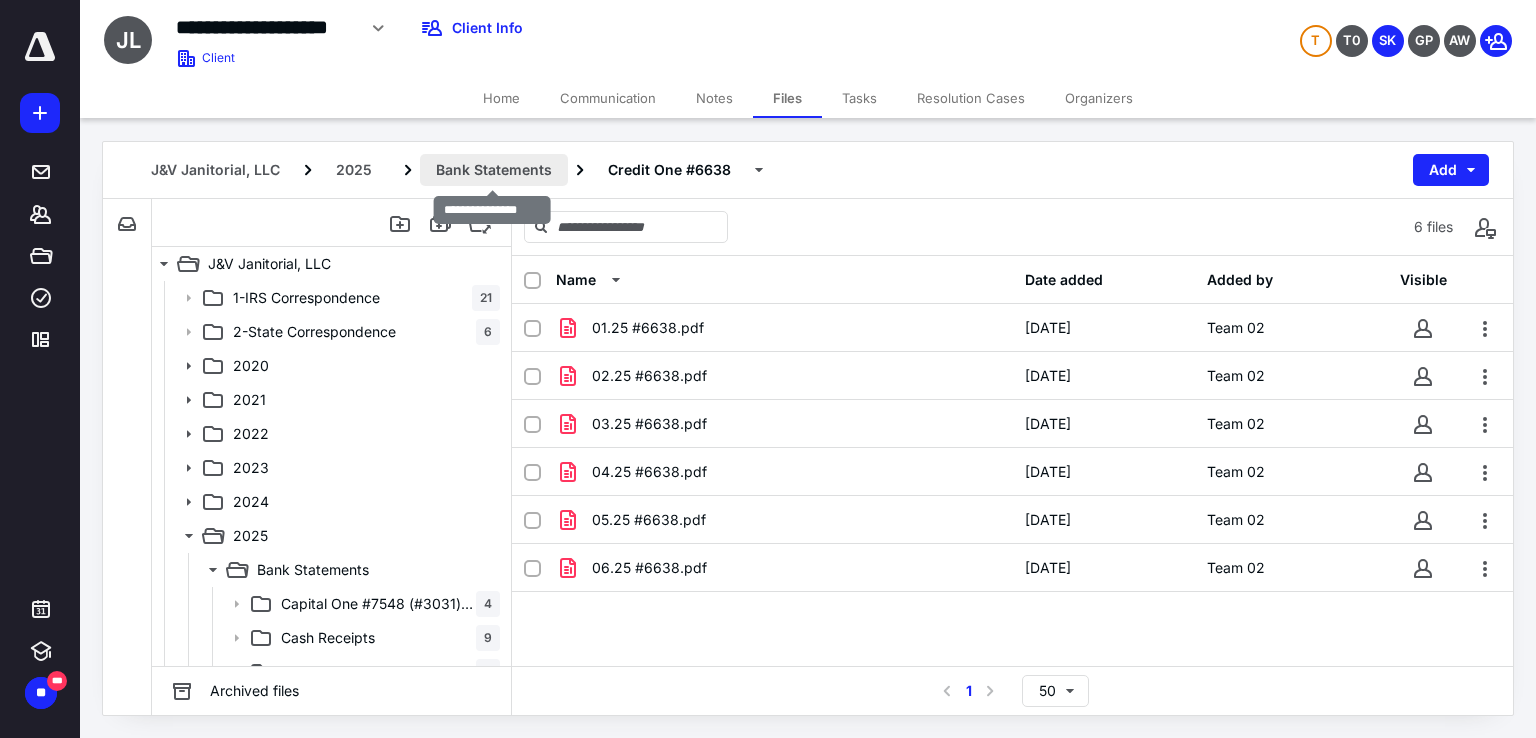 click on "Bank Statements" at bounding box center (494, 170) 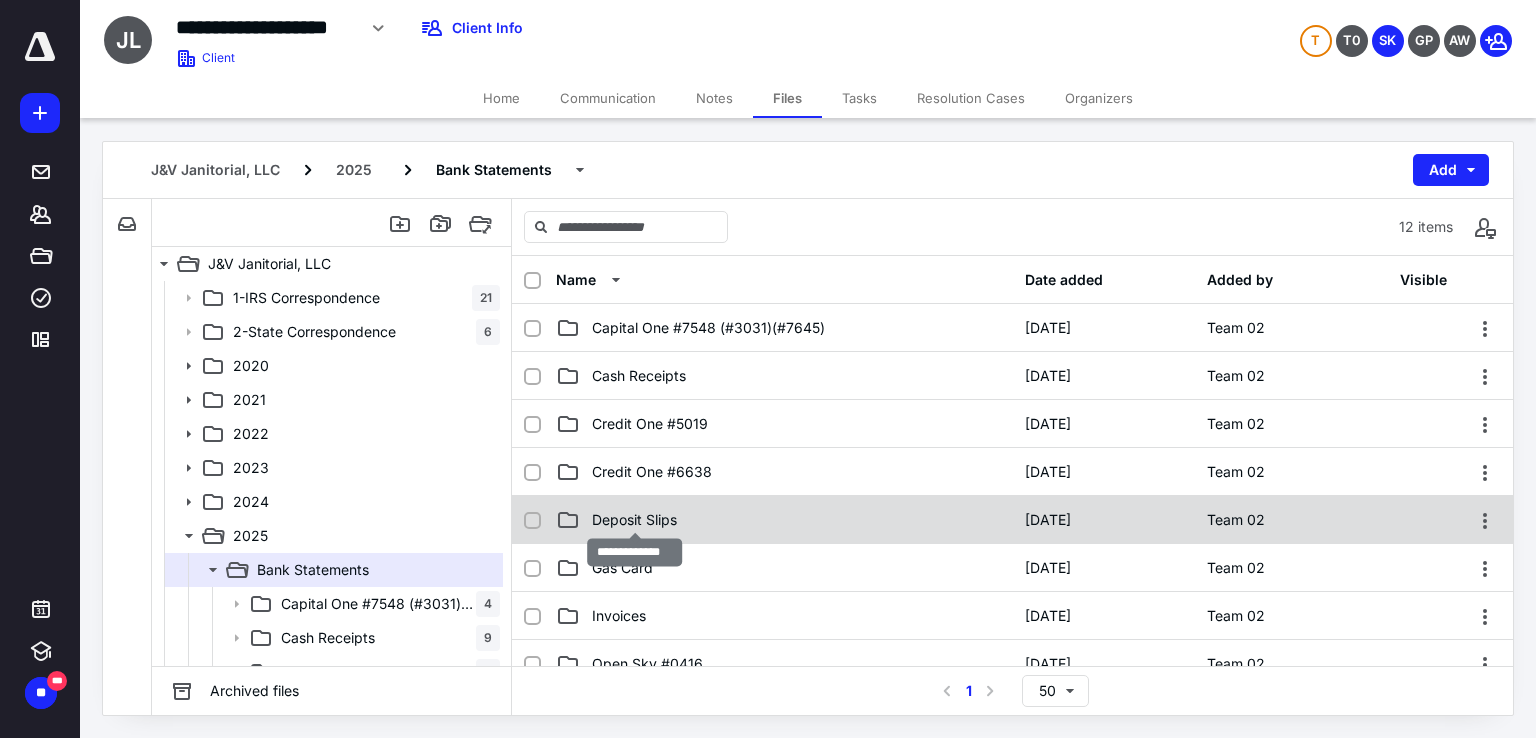 click on "Deposit Slips" at bounding box center (634, 520) 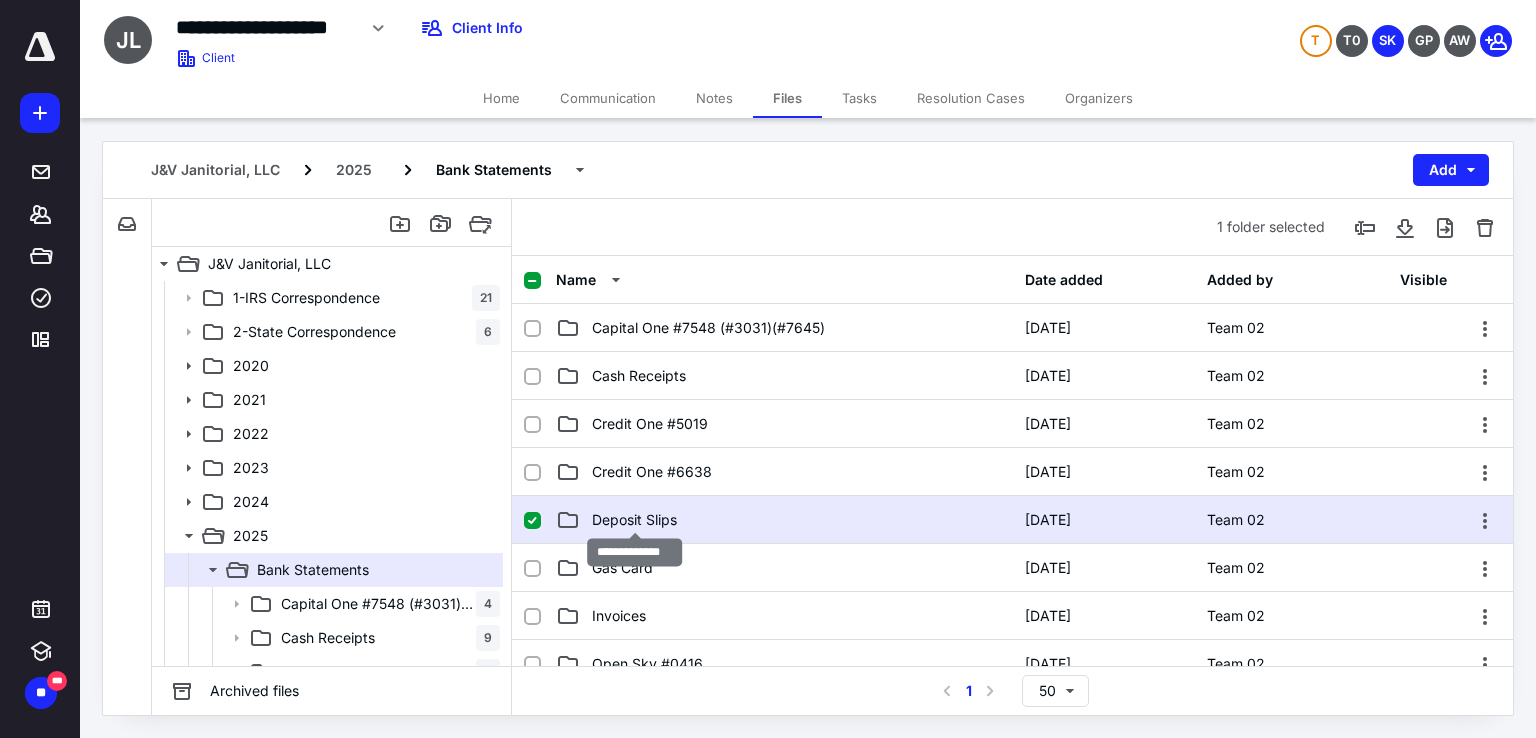 click on "Deposit Slips" at bounding box center [634, 520] 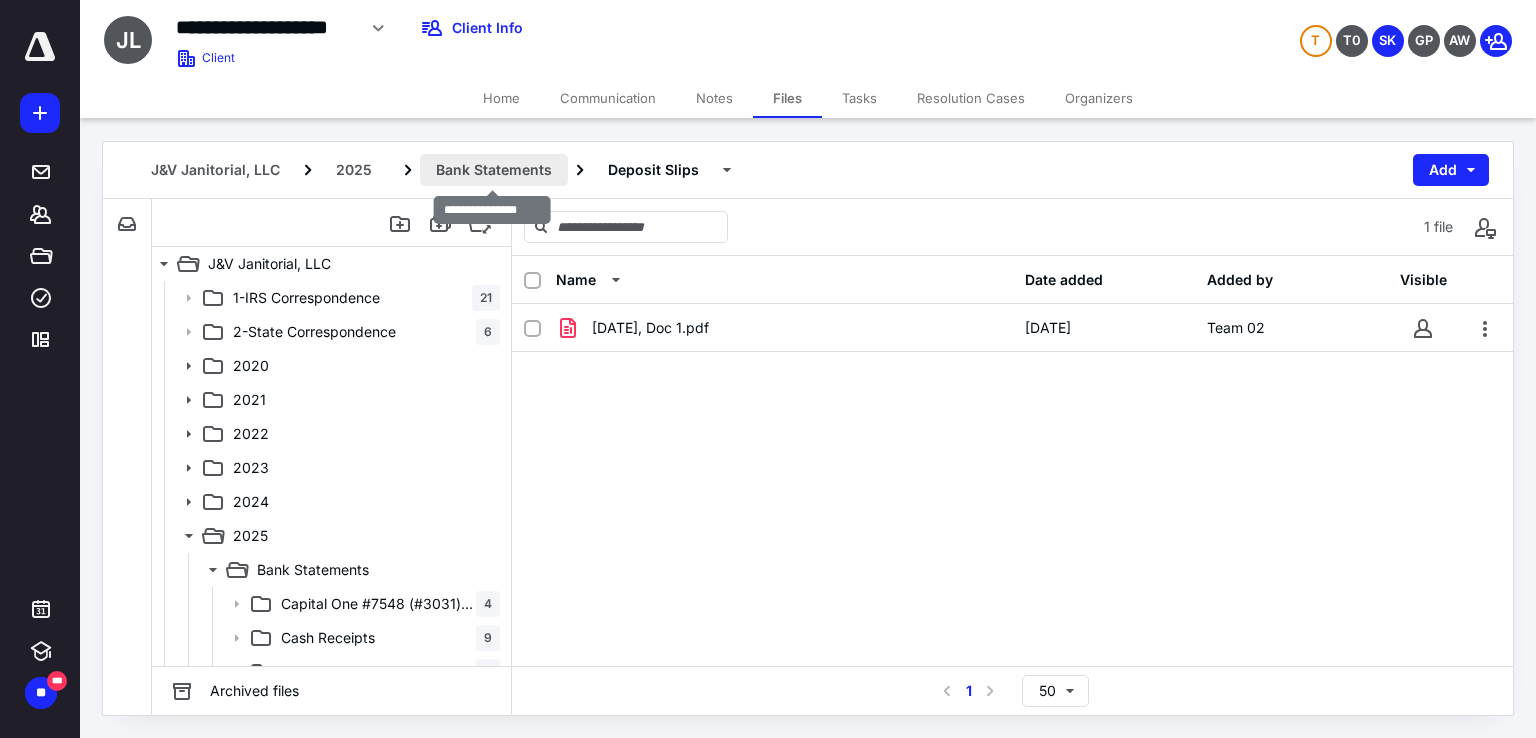 click on "Bank Statements" at bounding box center [494, 170] 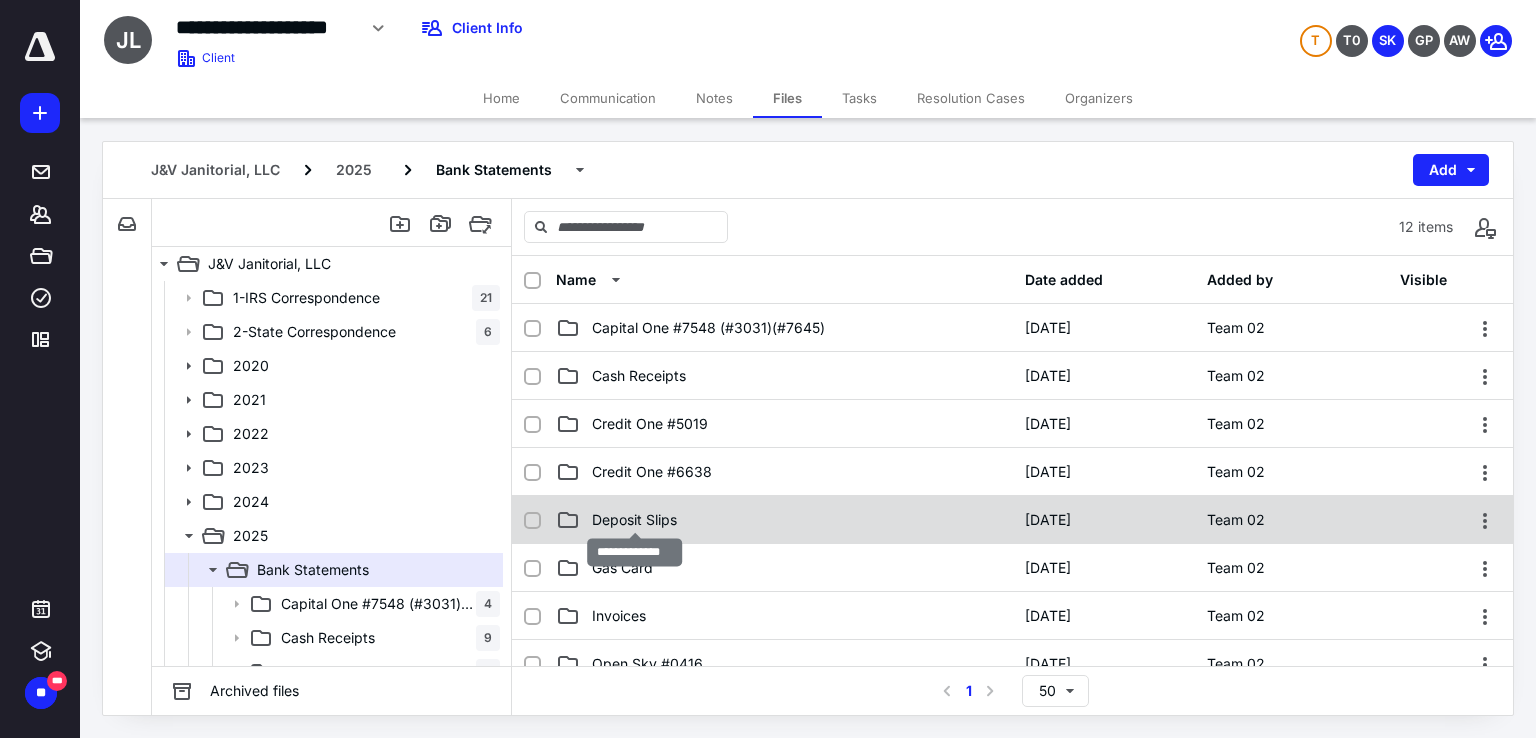 click on "Deposit Slips" at bounding box center [634, 520] 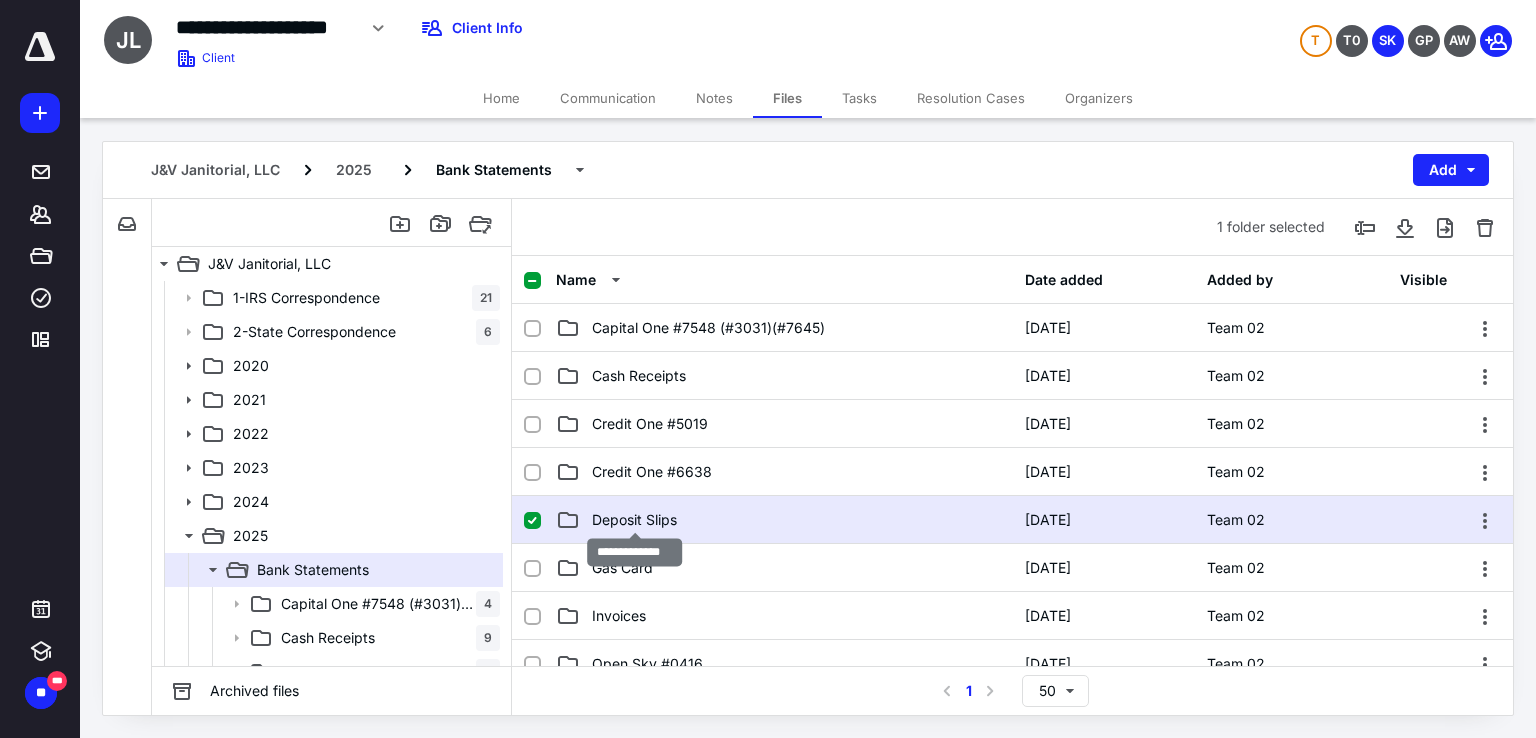 click on "Deposit Slips" at bounding box center [634, 520] 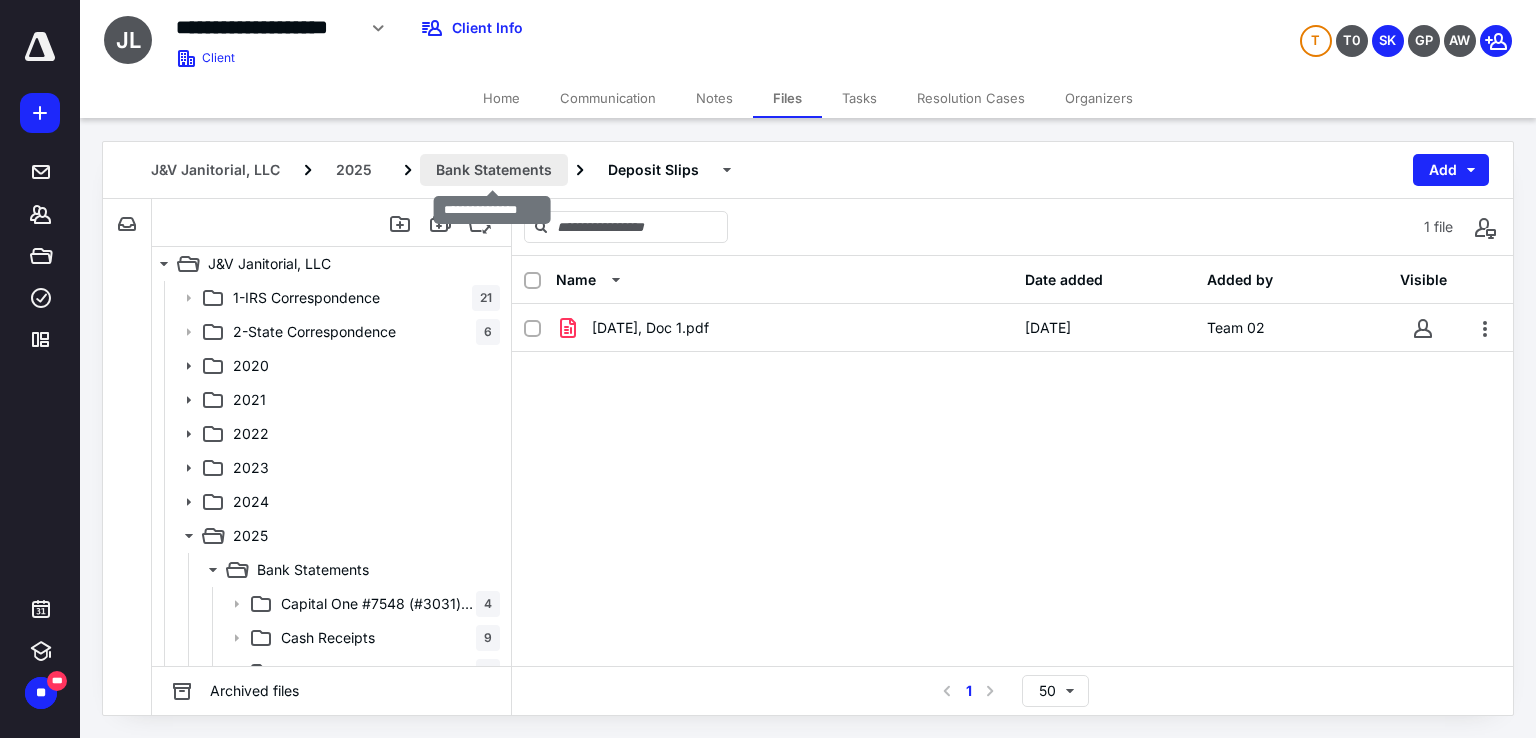 click on "Bank Statements" at bounding box center (494, 170) 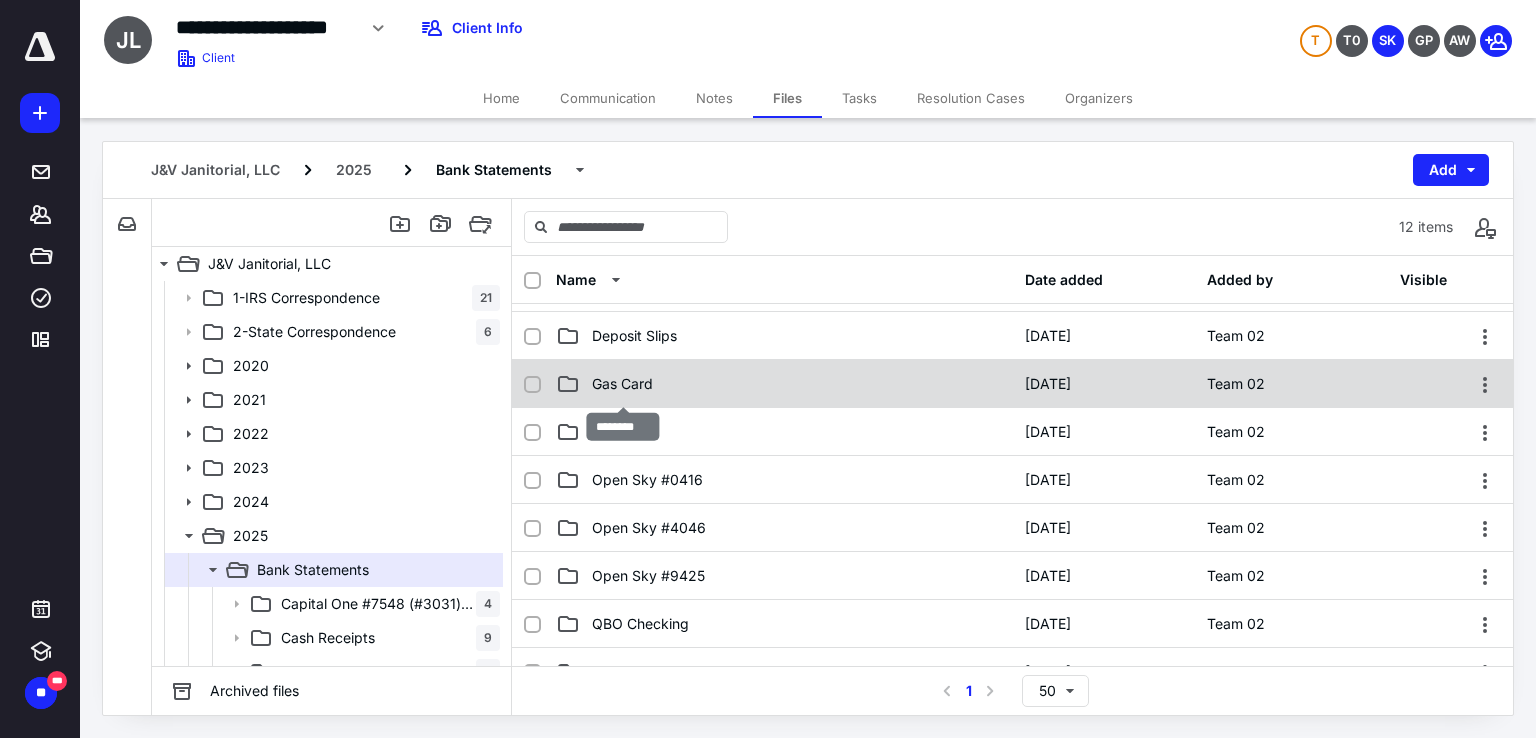scroll, scrollTop: 187, scrollLeft: 0, axis: vertical 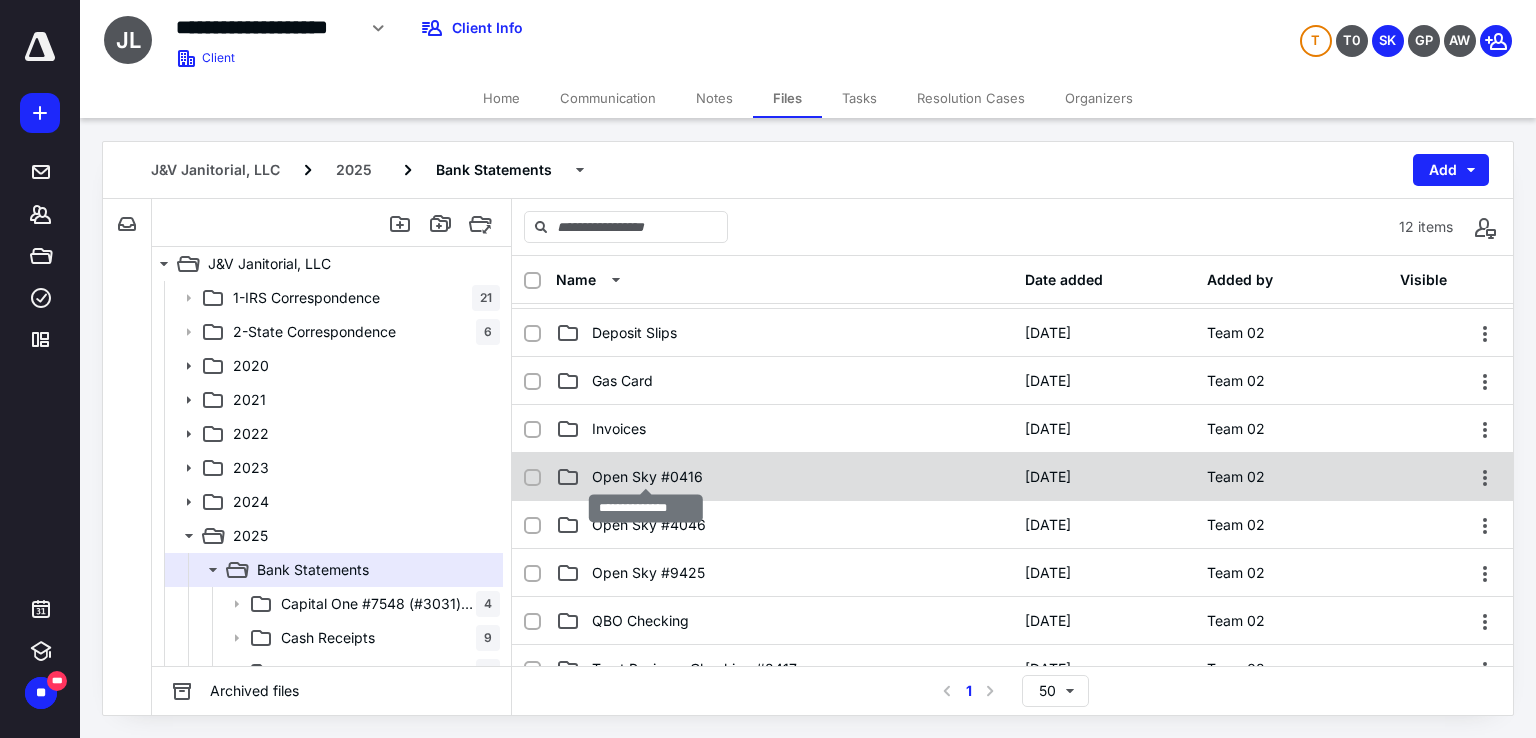 click on "Open Sky #0416" at bounding box center (647, 477) 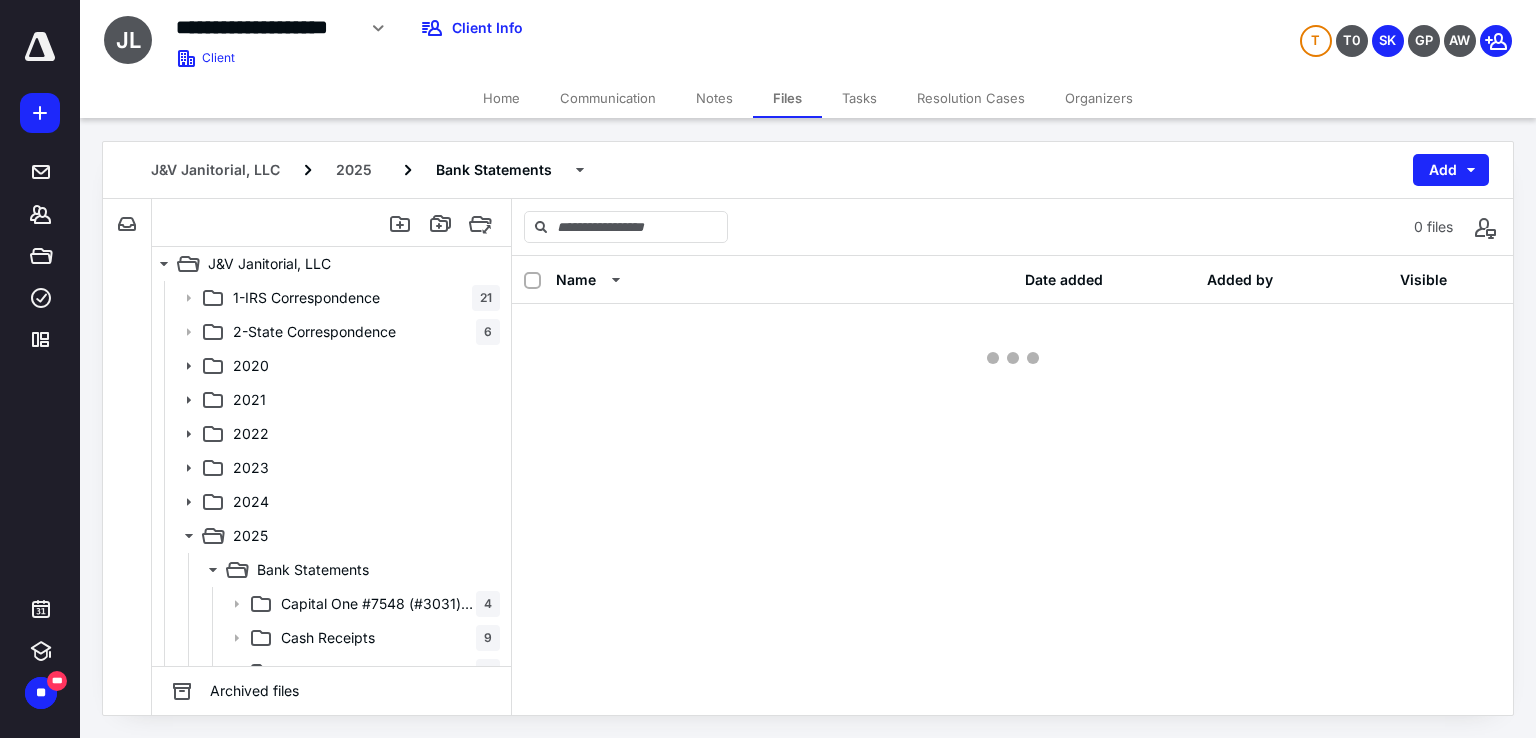 scroll, scrollTop: 0, scrollLeft: 0, axis: both 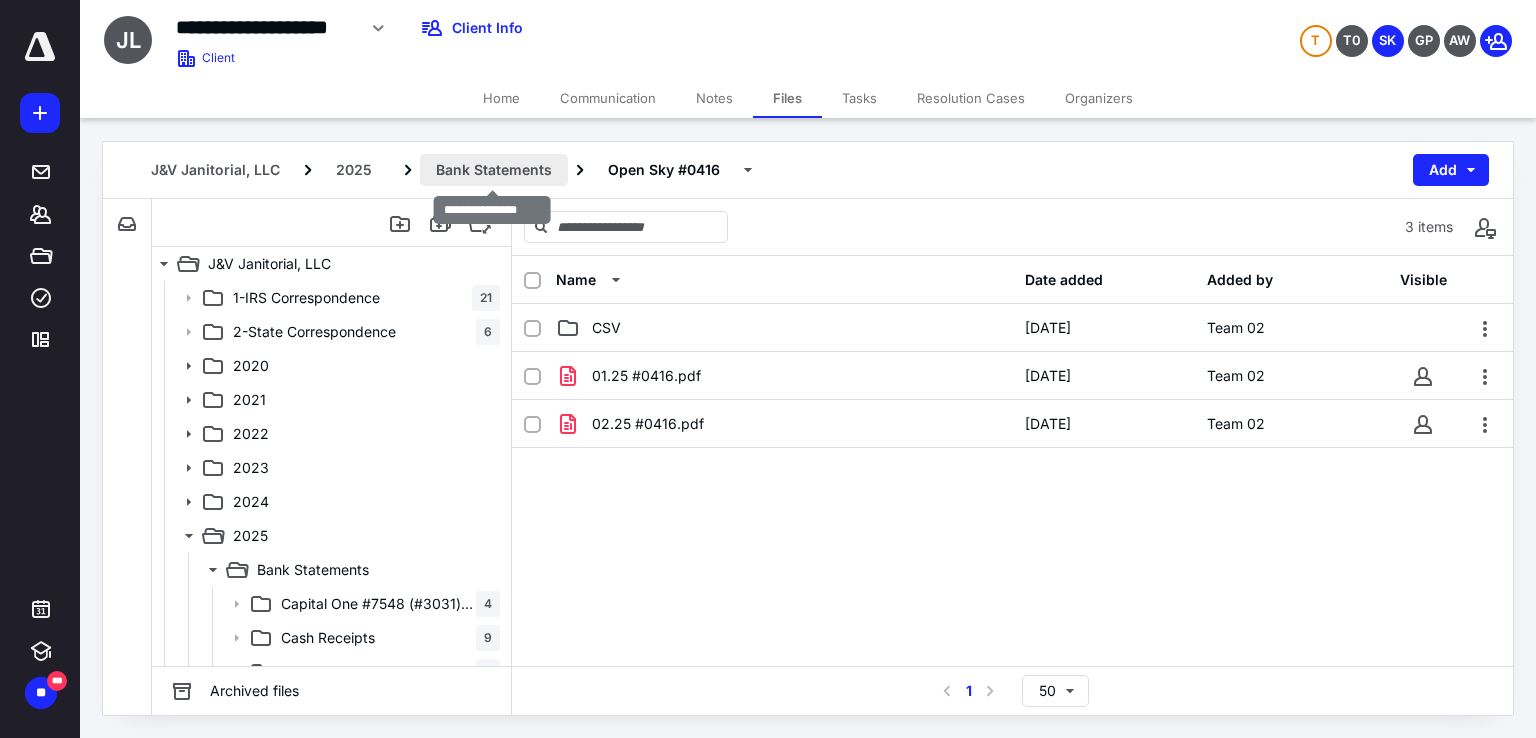 click on "Bank Statements" at bounding box center [494, 170] 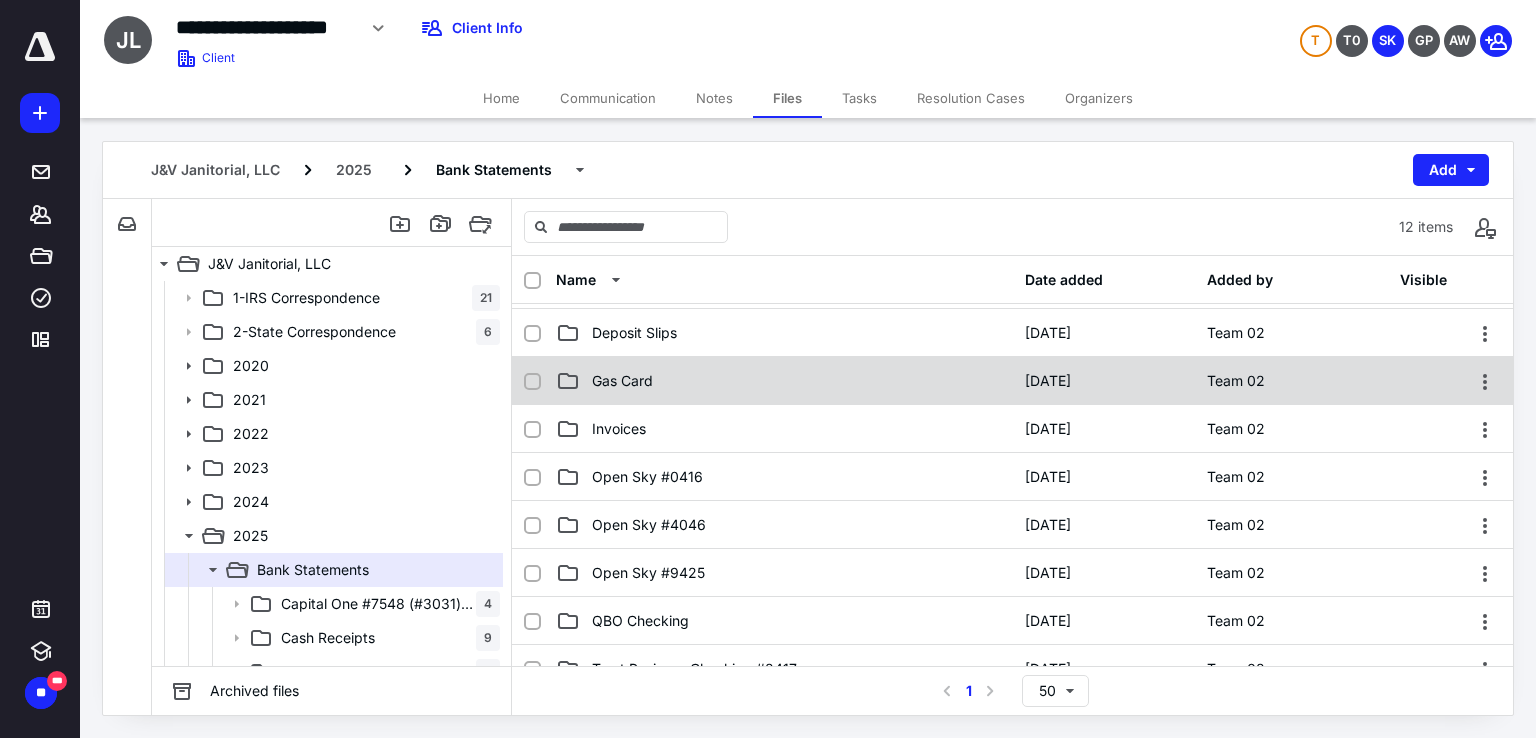 scroll, scrollTop: 192, scrollLeft: 0, axis: vertical 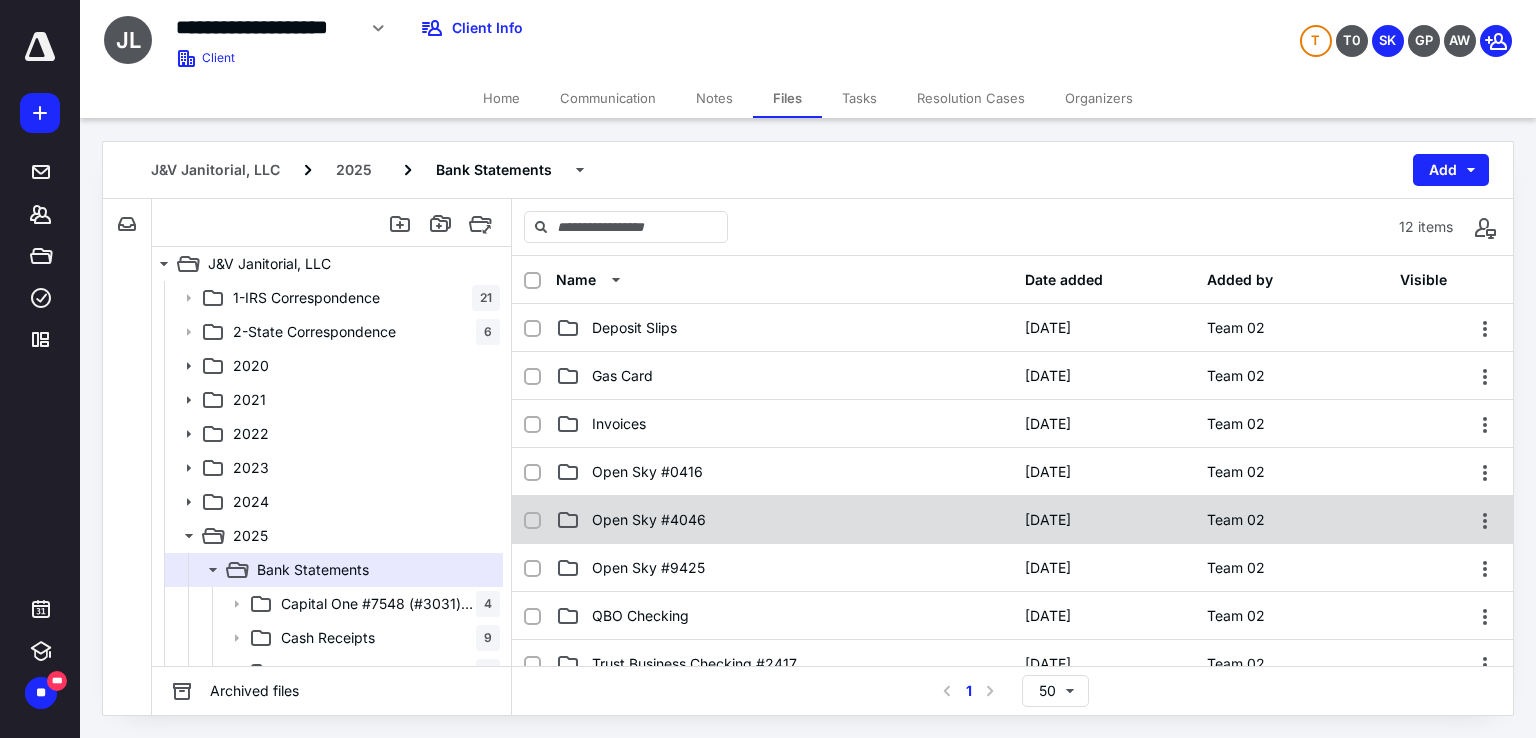 click on "Open Sky #4046 [DATE] Team 02" at bounding box center [1012, 520] 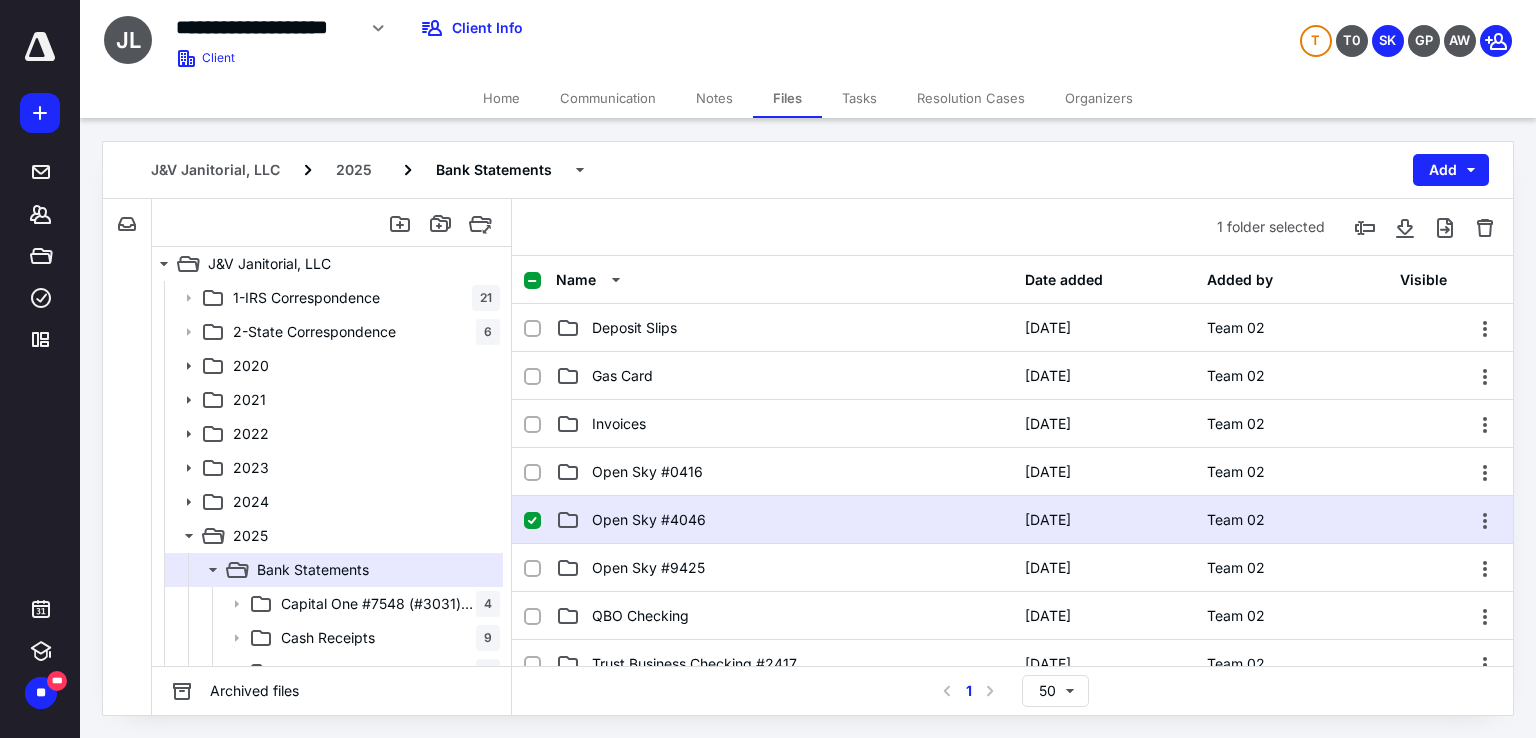 click on "Open Sky #4046 [DATE] Team 02" at bounding box center [1012, 520] 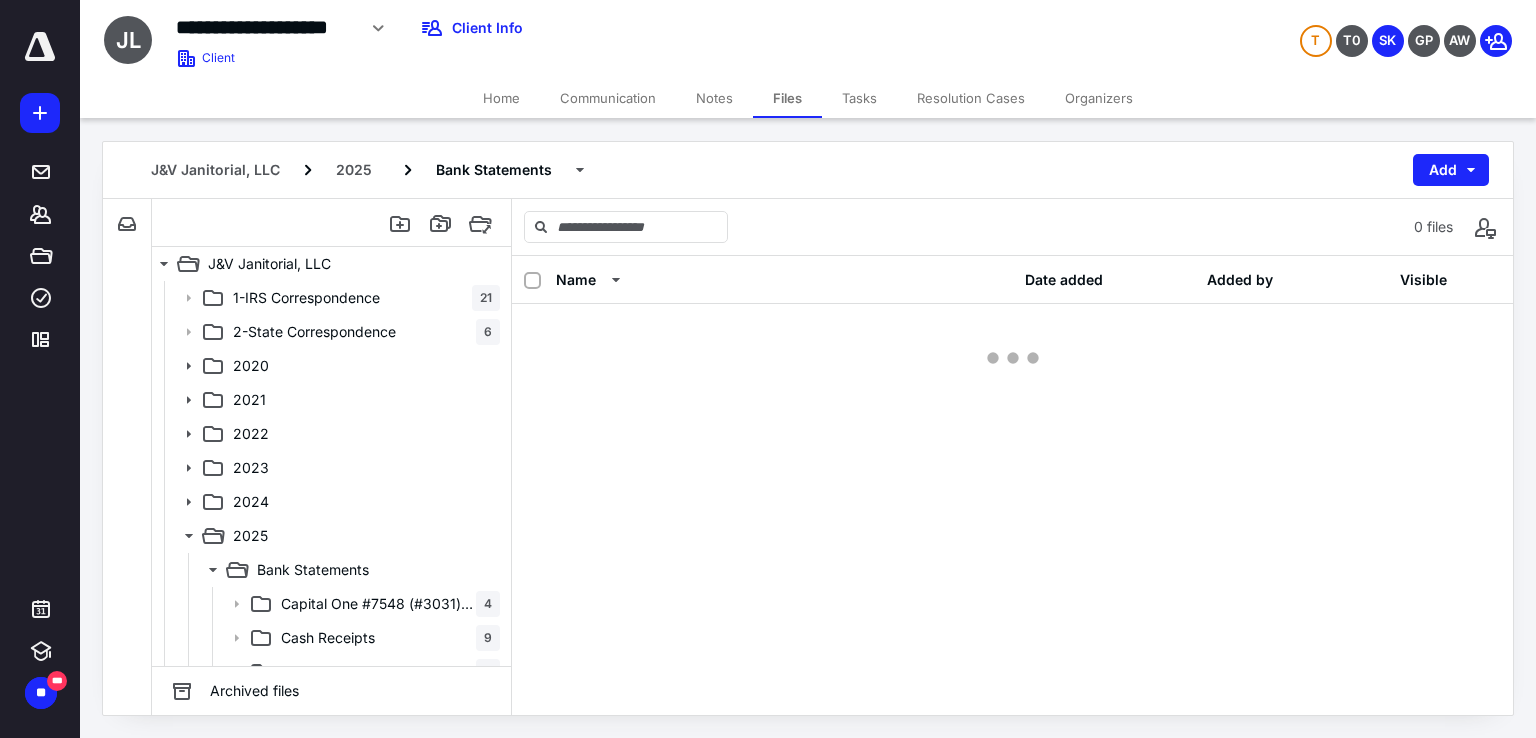 scroll, scrollTop: 0, scrollLeft: 0, axis: both 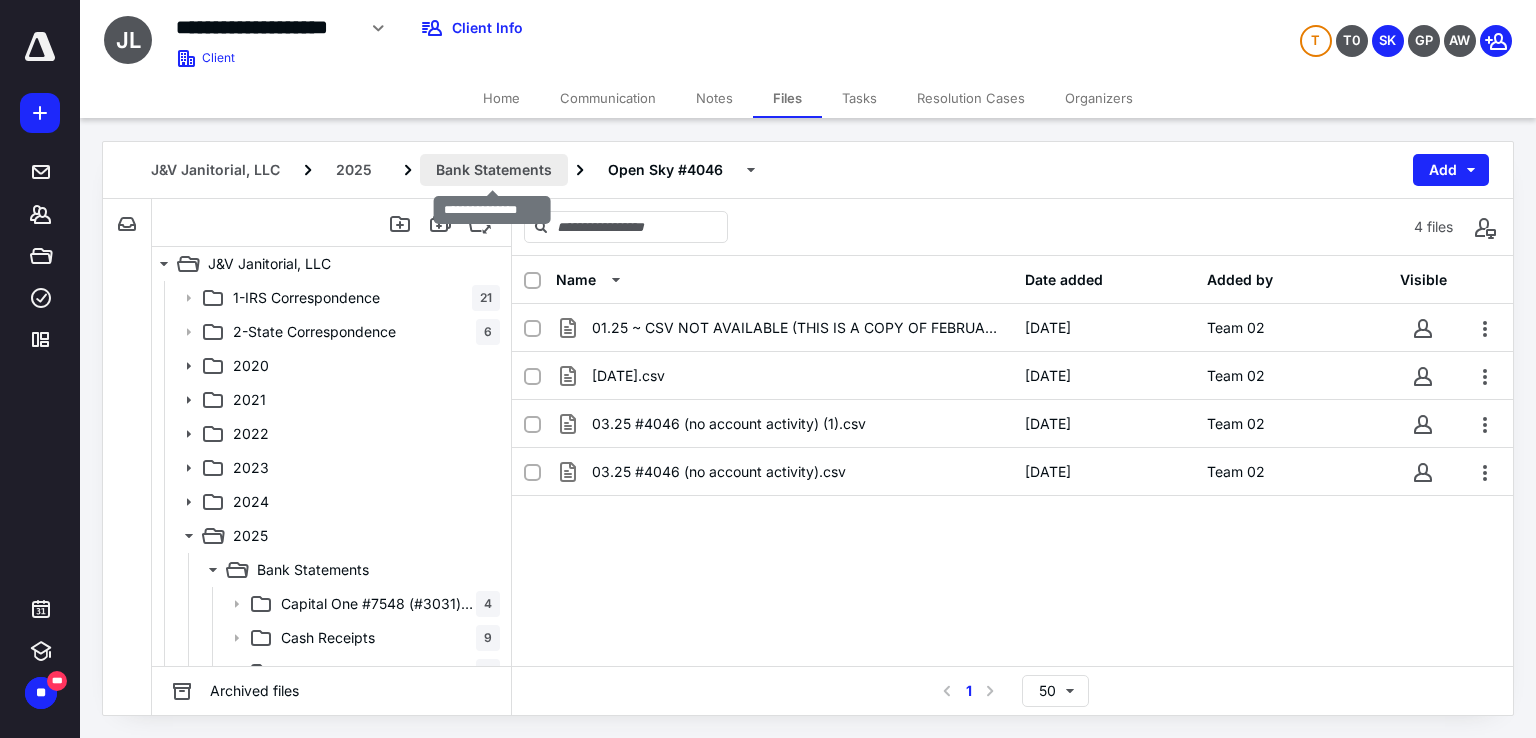 click on "Bank Statements" at bounding box center [494, 170] 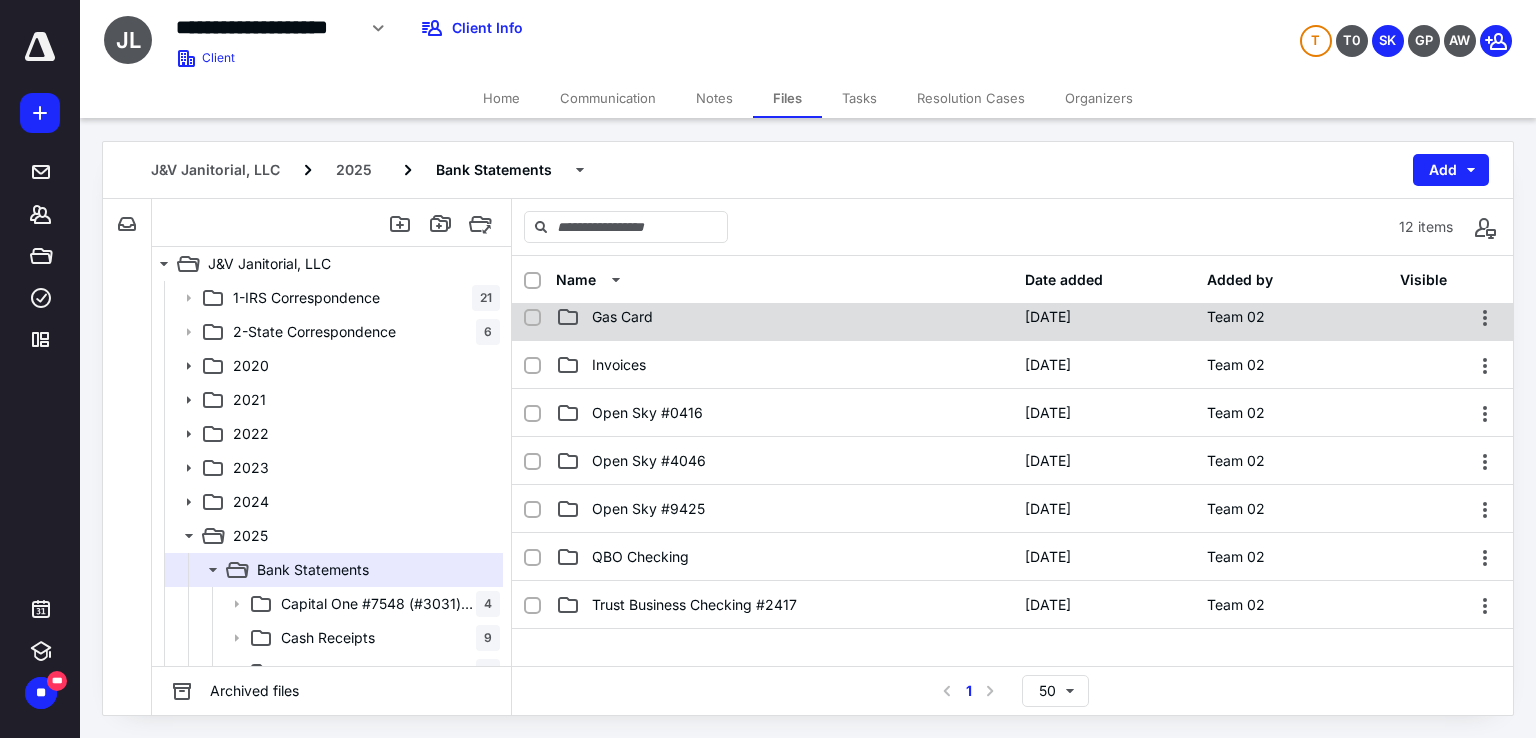 scroll, scrollTop: 299, scrollLeft: 0, axis: vertical 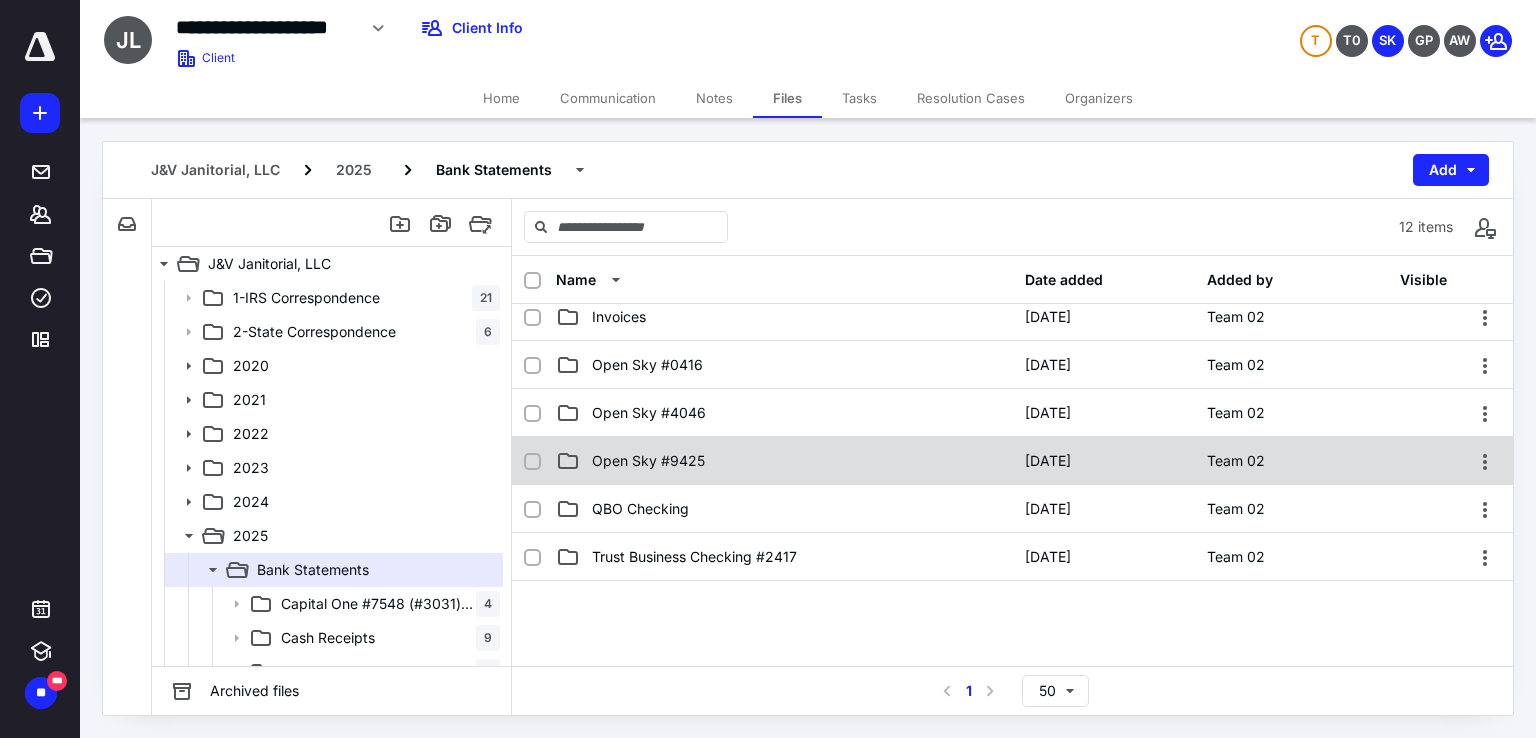 click on "Open Sky #9425 [DATE] Team 02" at bounding box center (1012, 461) 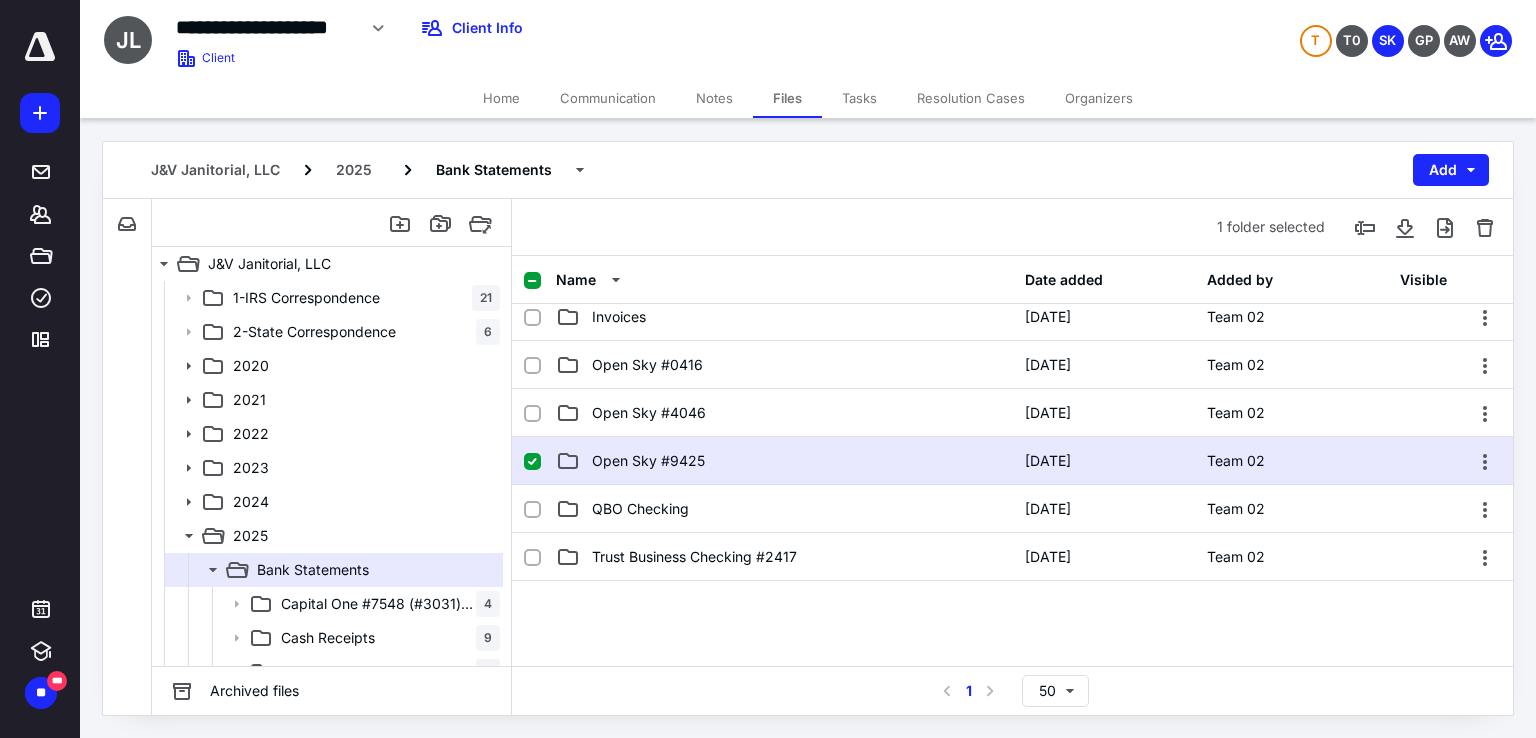 click on "Open Sky #9425 [DATE] Team 02" at bounding box center (1012, 461) 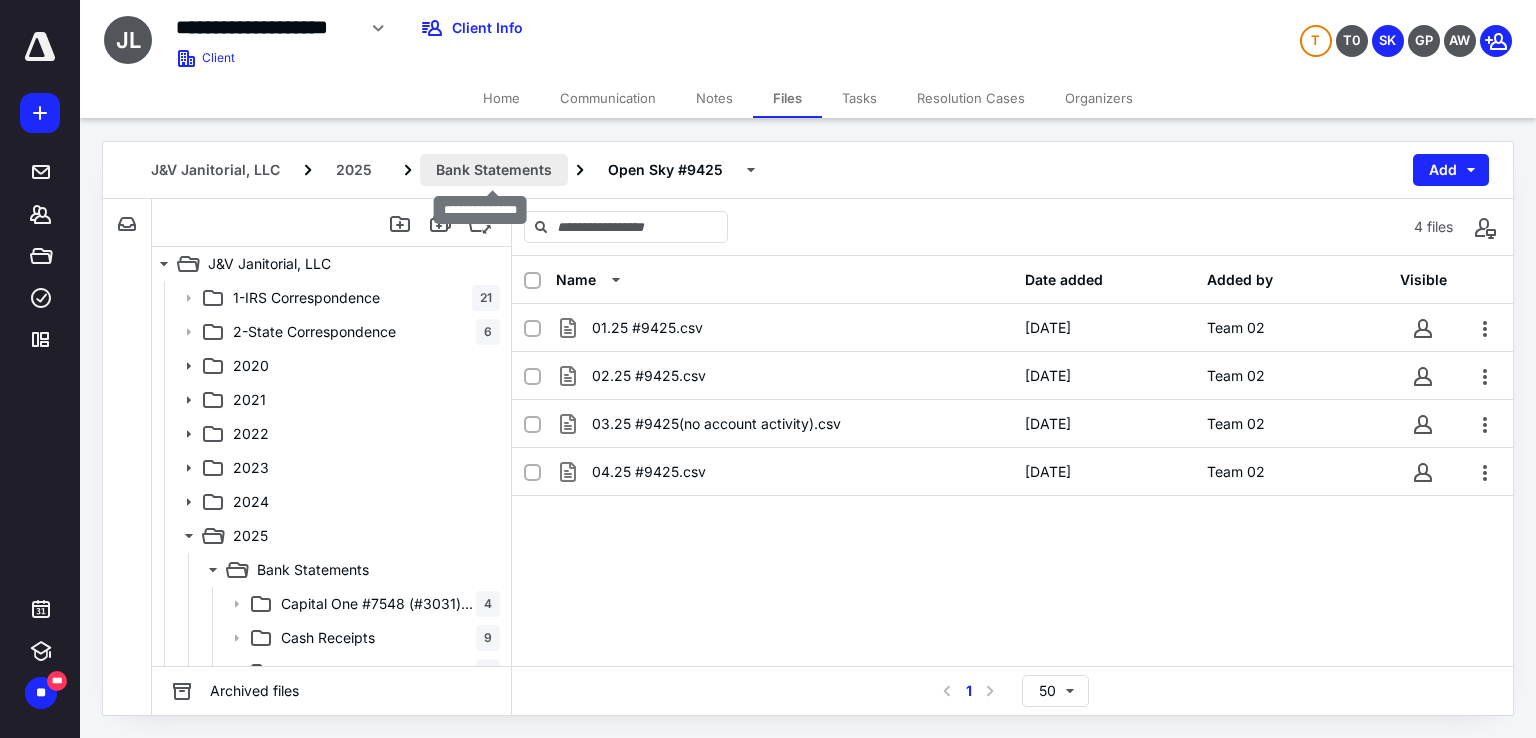 click on "Bank Statements" at bounding box center (494, 170) 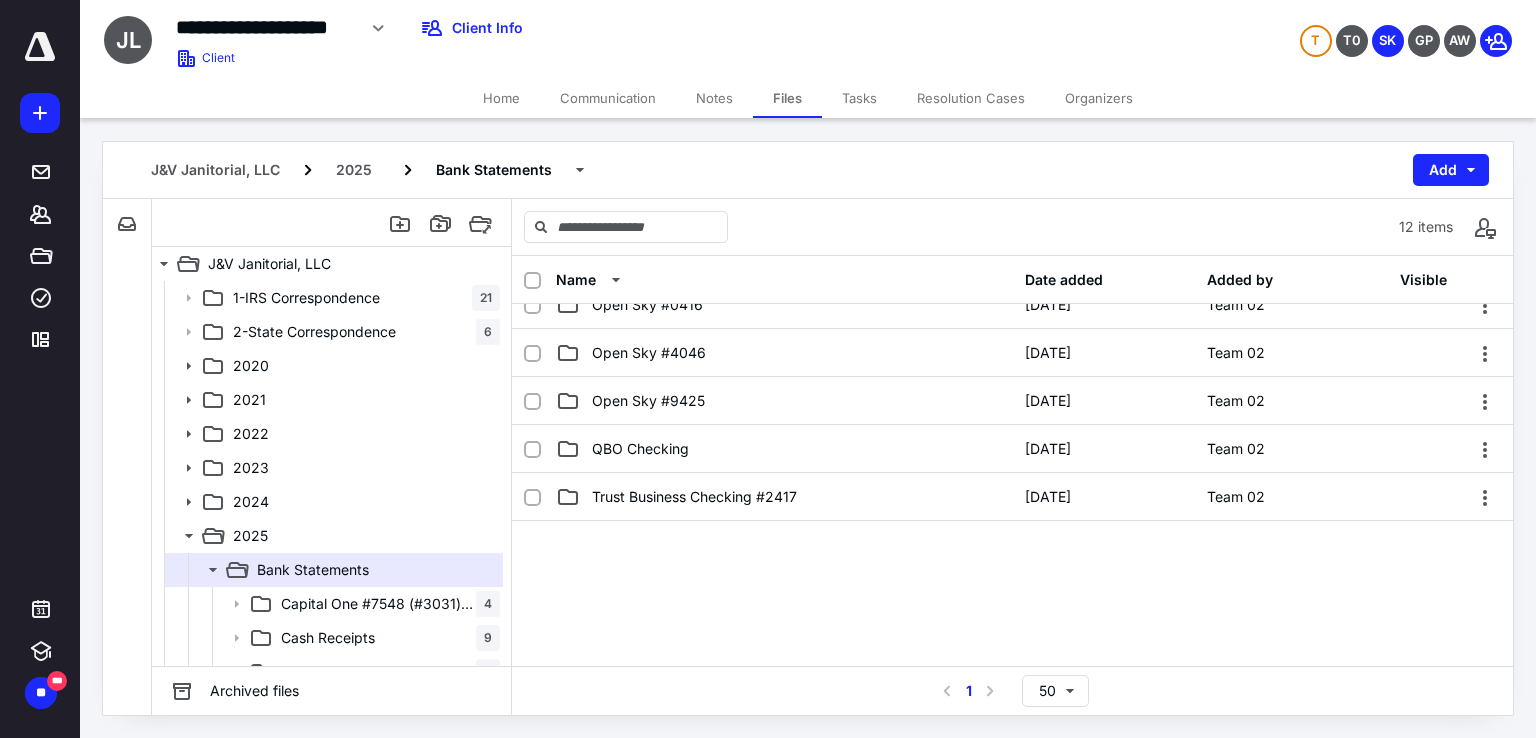 scroll, scrollTop: 360, scrollLeft: 0, axis: vertical 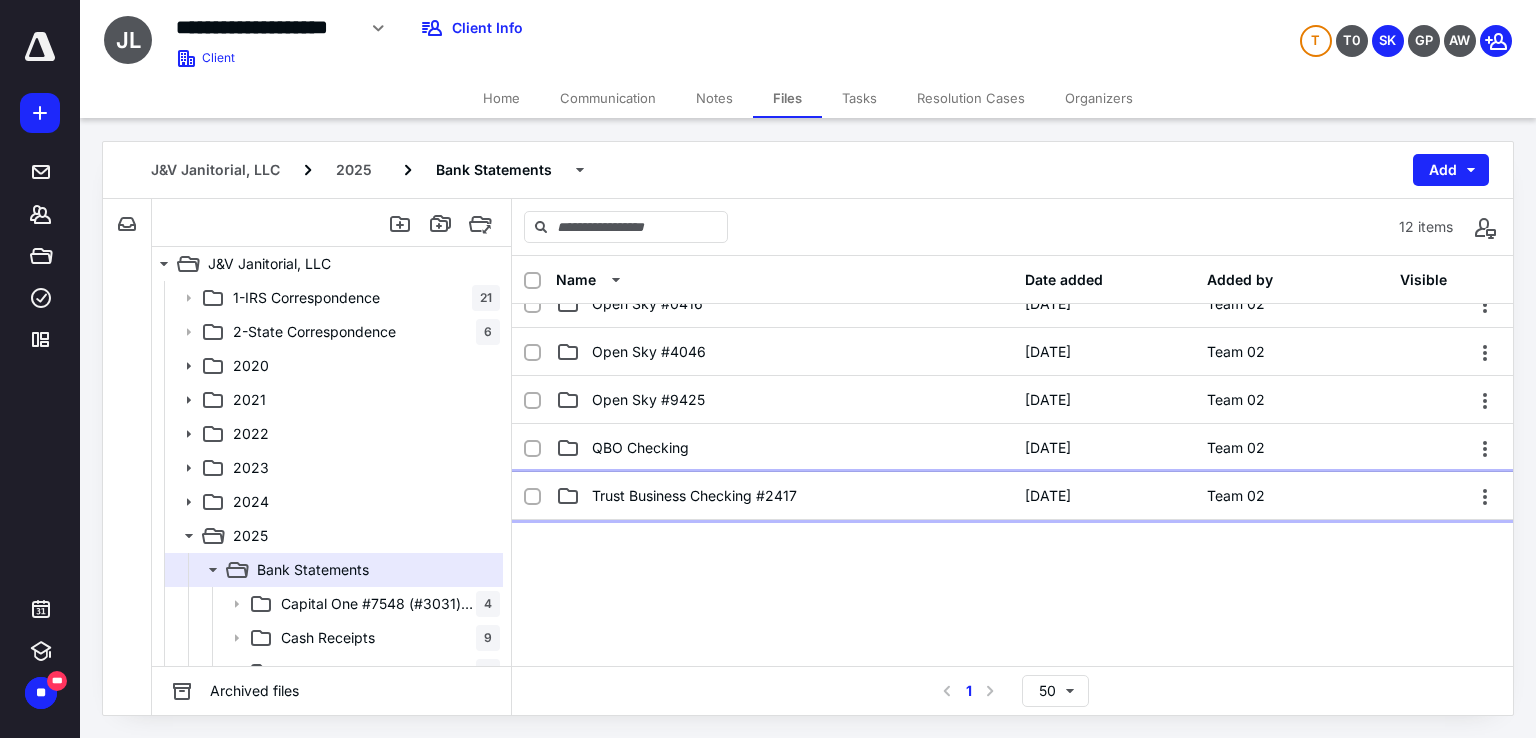 click on "Trust Business Checking #2417" at bounding box center [784, 496] 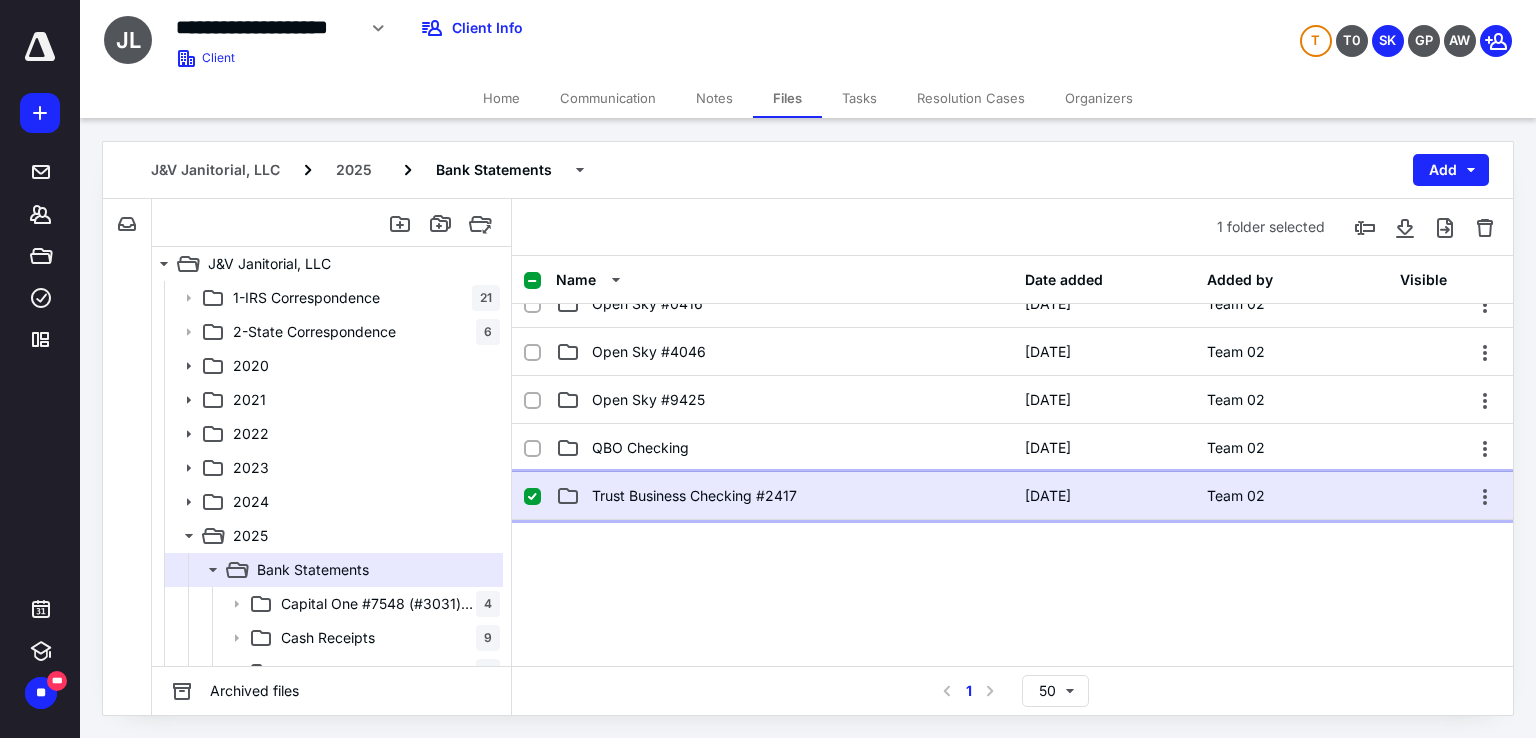 click on "Trust Business Checking #2417" at bounding box center [784, 496] 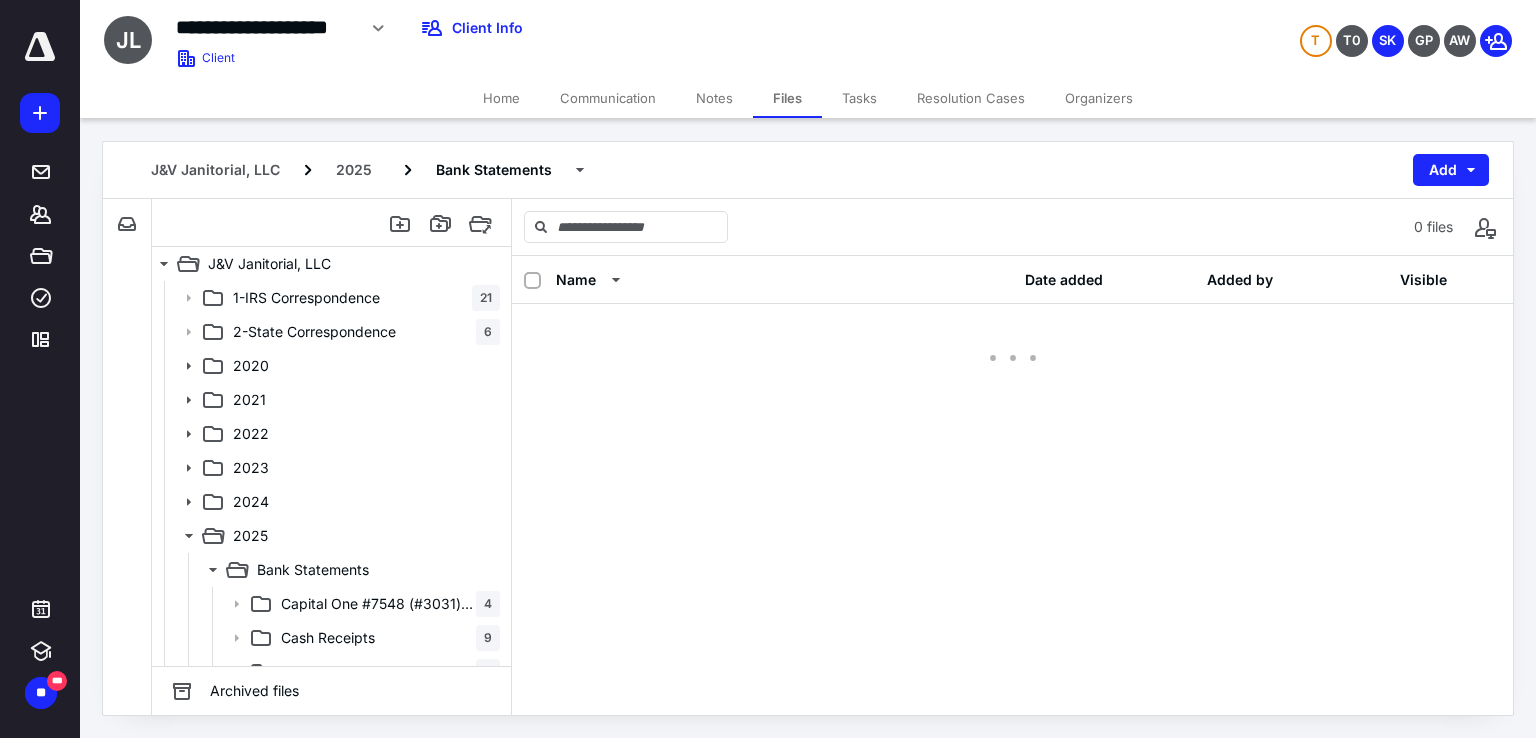 scroll, scrollTop: 0, scrollLeft: 0, axis: both 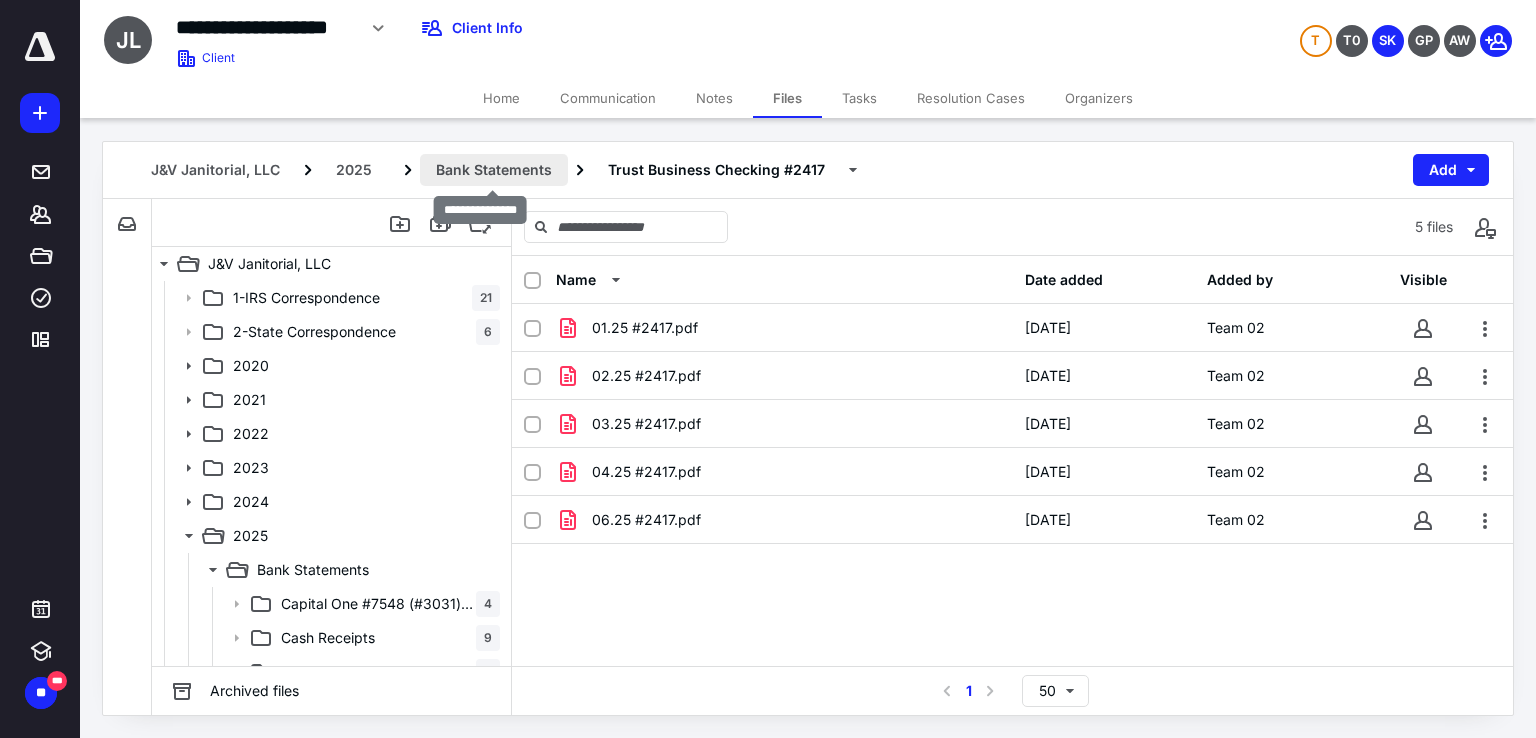 click on "Bank Statements" at bounding box center (494, 170) 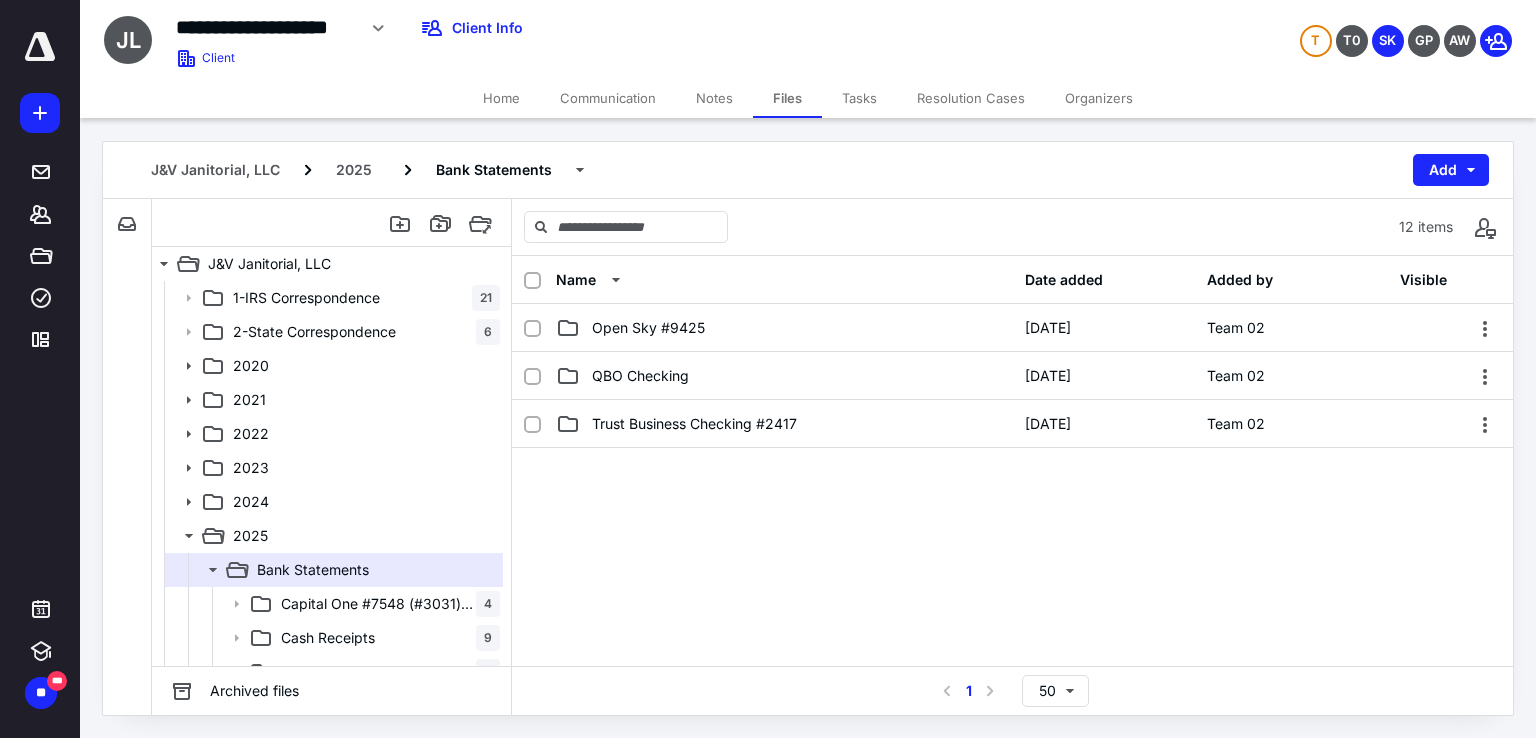 scroll, scrollTop: 432, scrollLeft: 0, axis: vertical 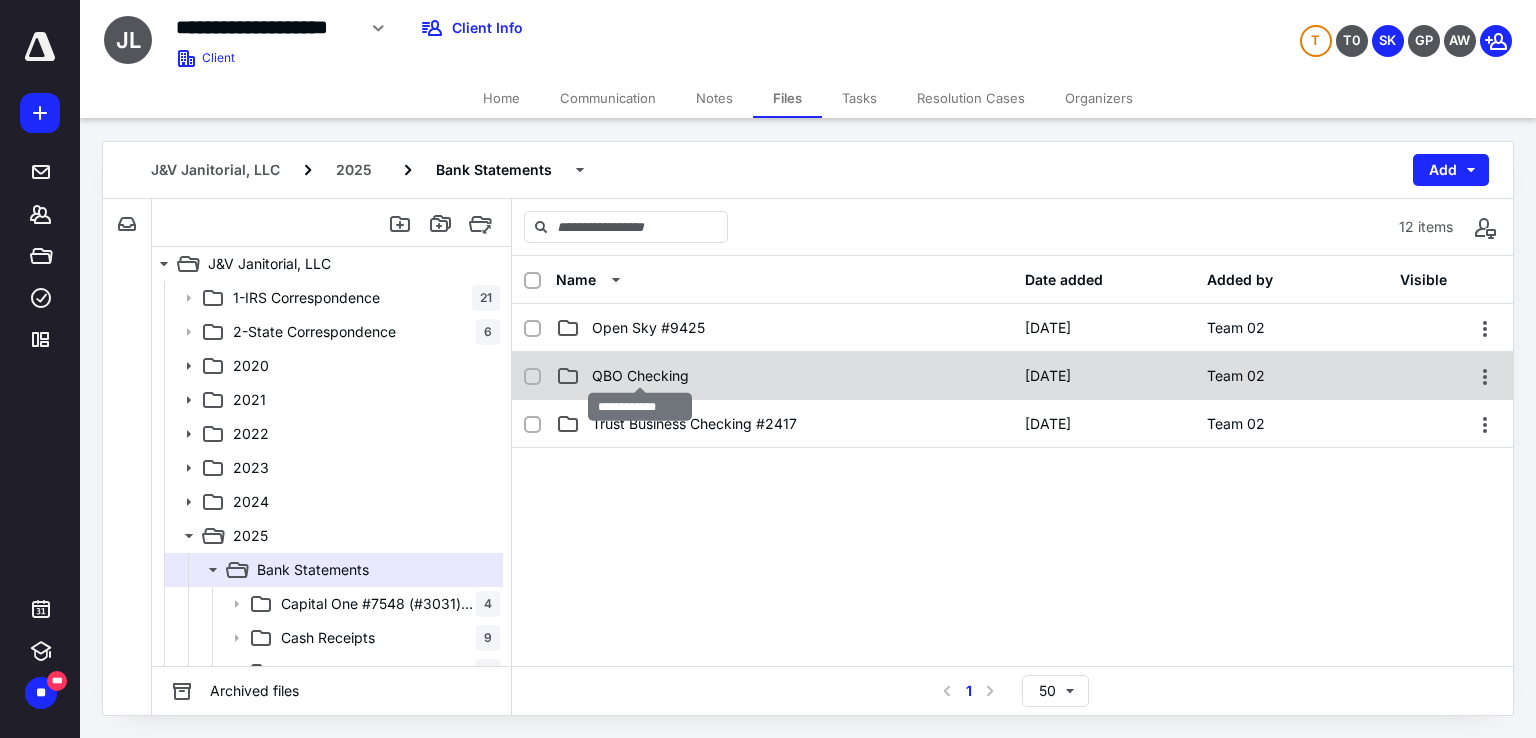 click on "QBO Checking" at bounding box center [640, 376] 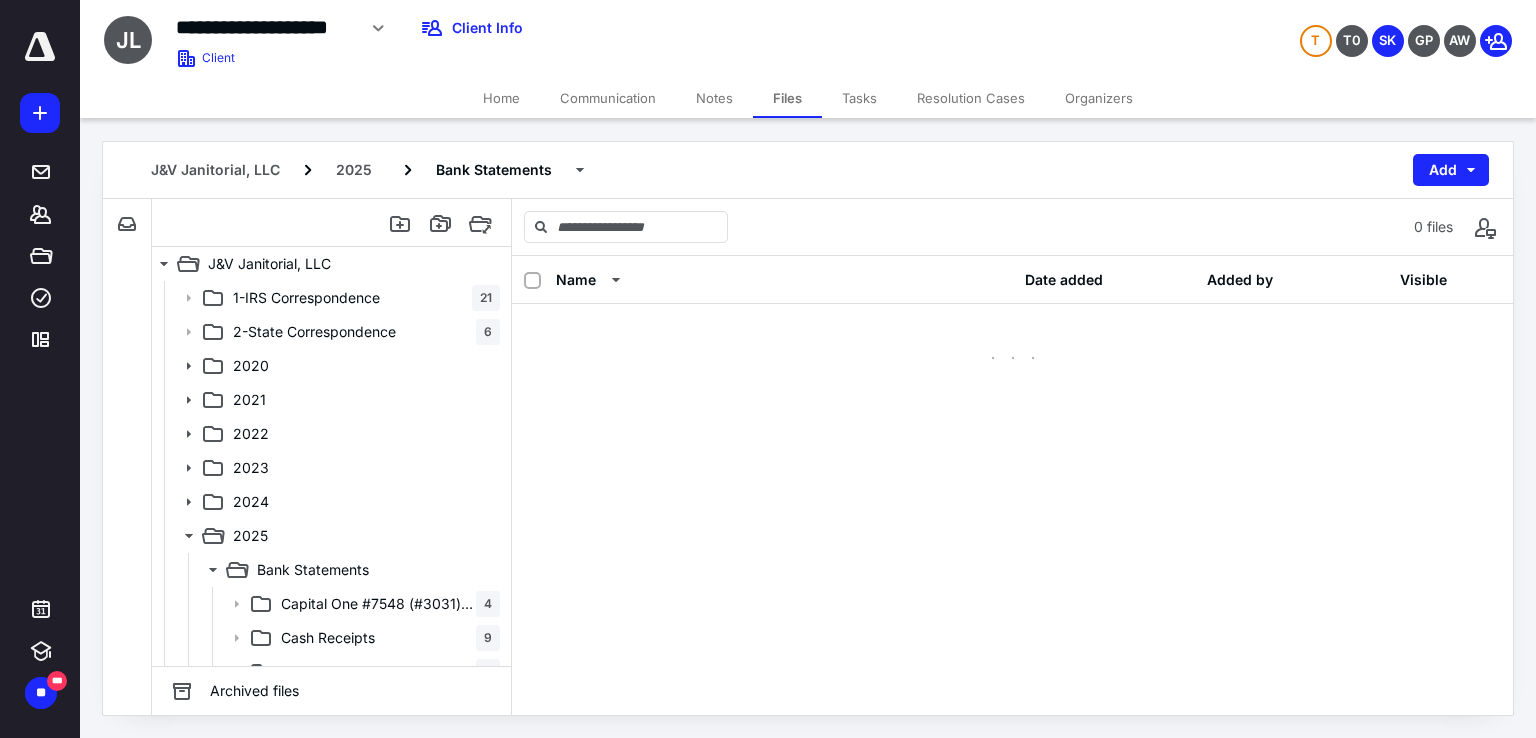 scroll, scrollTop: 0, scrollLeft: 0, axis: both 